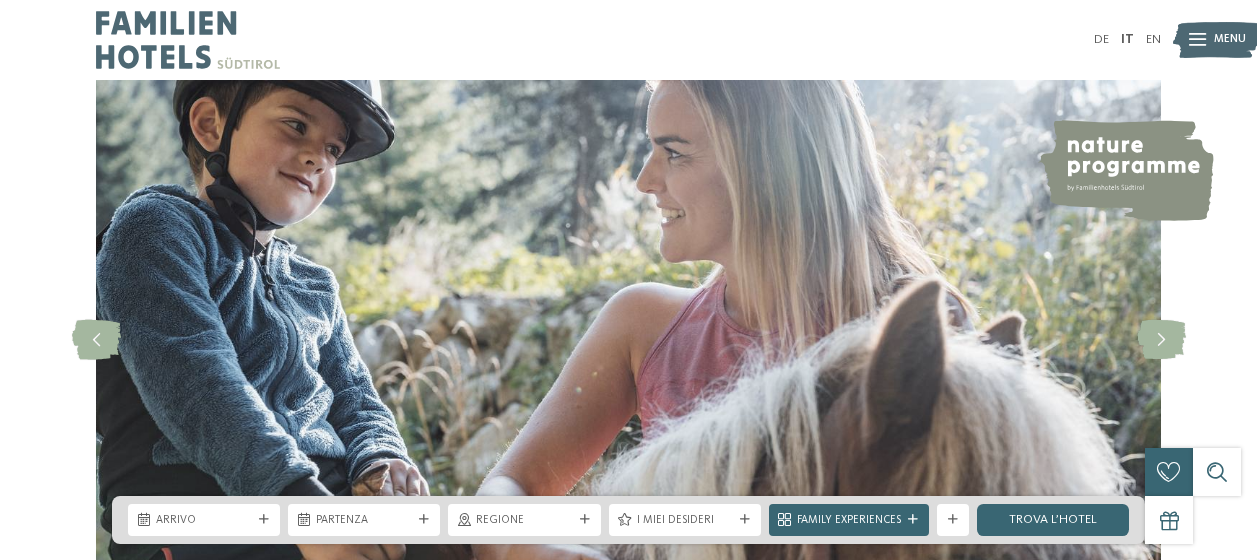 scroll, scrollTop: 0, scrollLeft: 0, axis: both 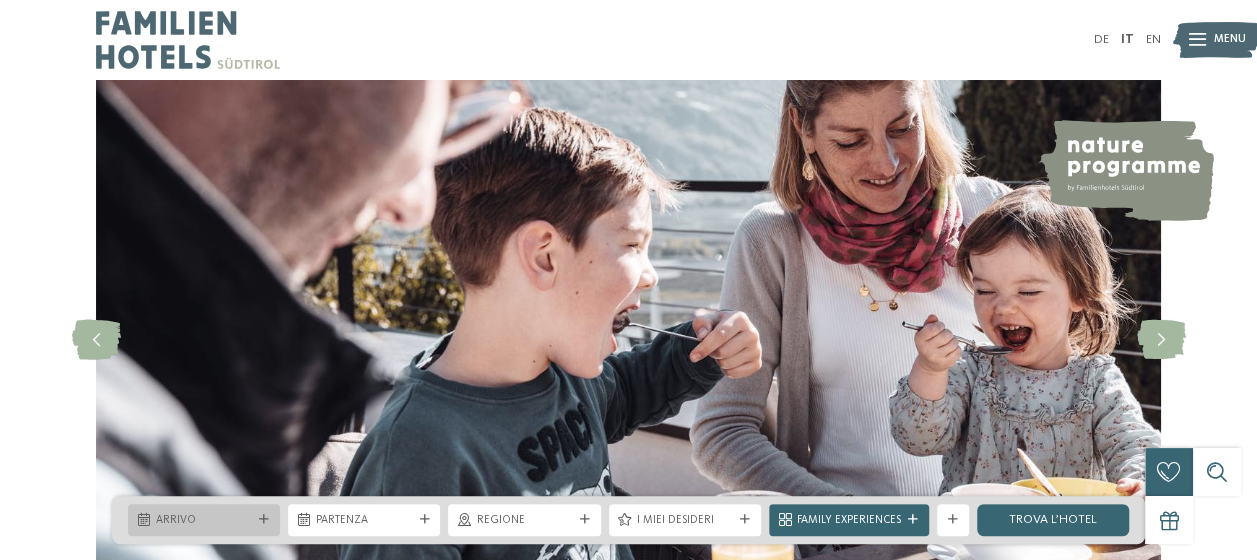click on "Arrivo" at bounding box center [204, 521] 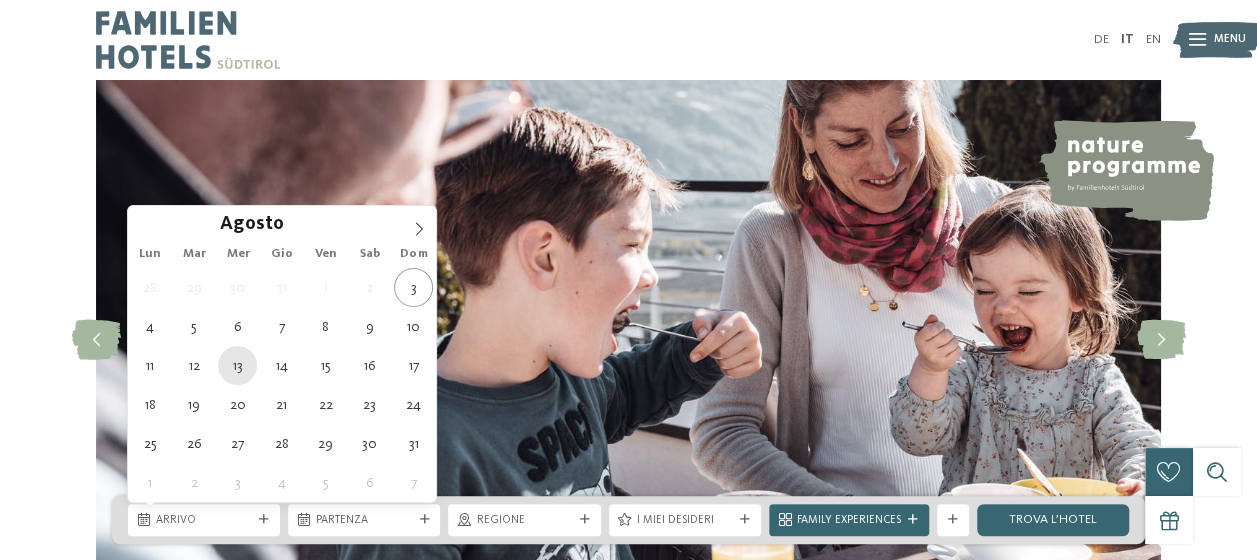 type on "13.08.2025" 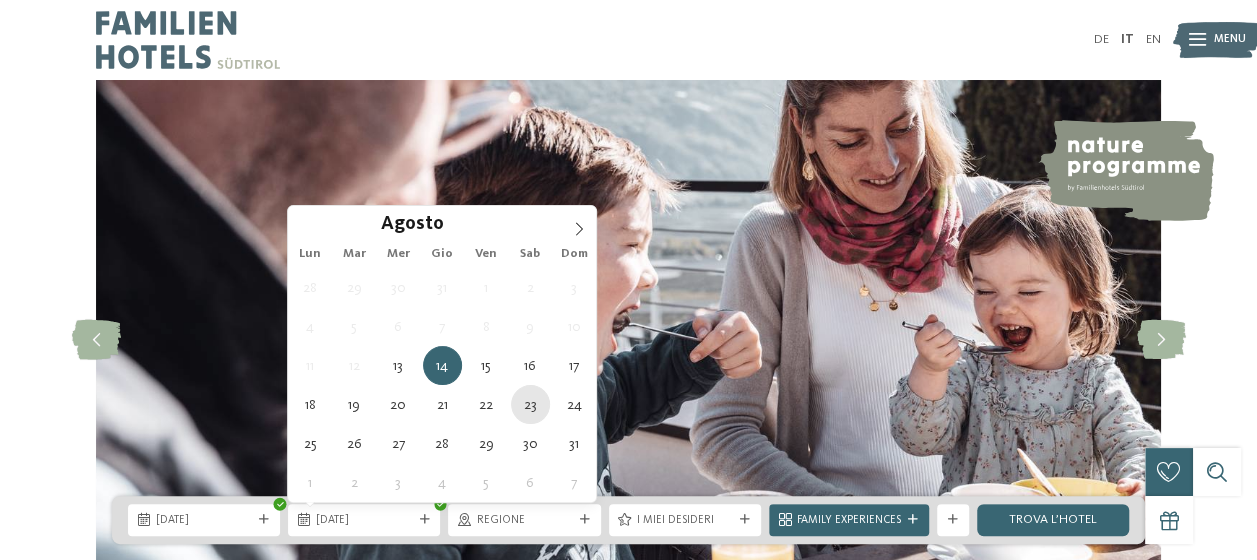 type on "23.08.2025" 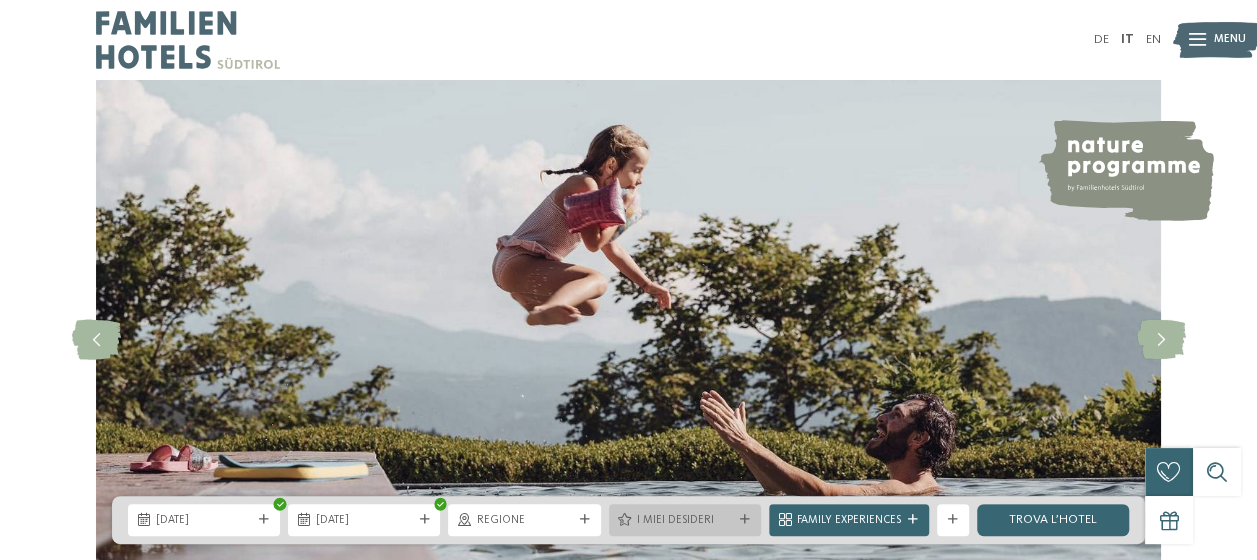 click at bounding box center (745, 520) 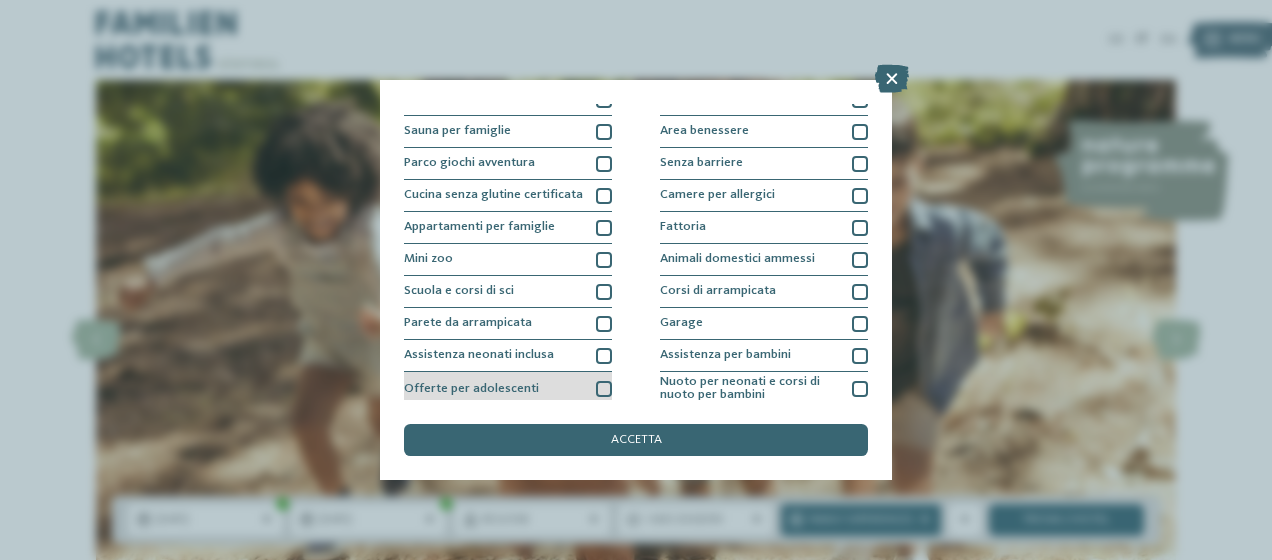 scroll, scrollTop: 0, scrollLeft: 0, axis: both 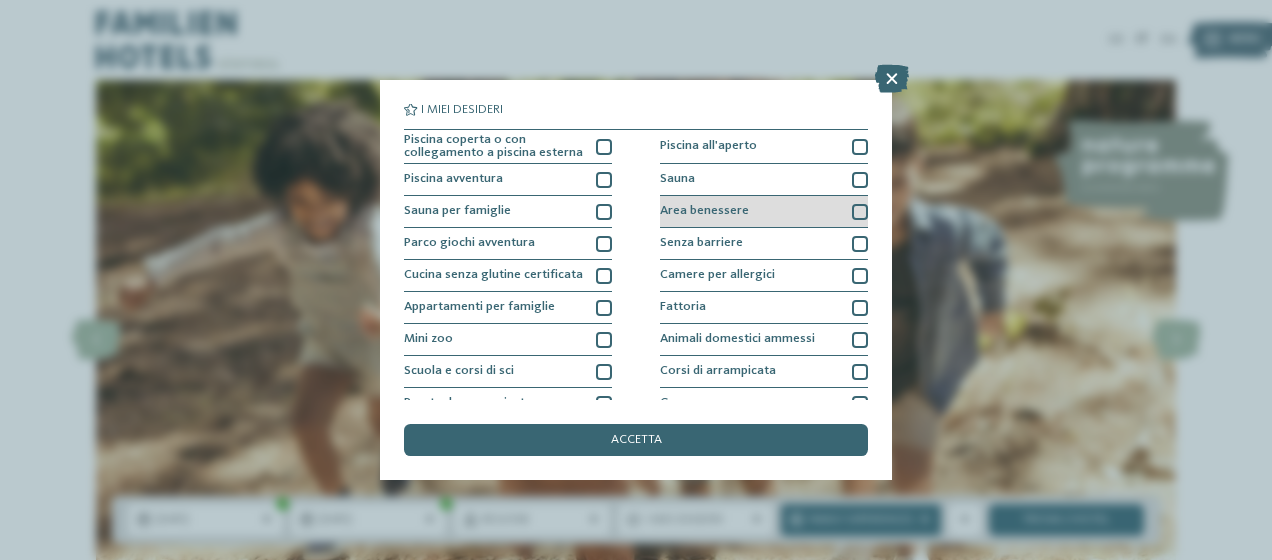 click at bounding box center [860, 212] 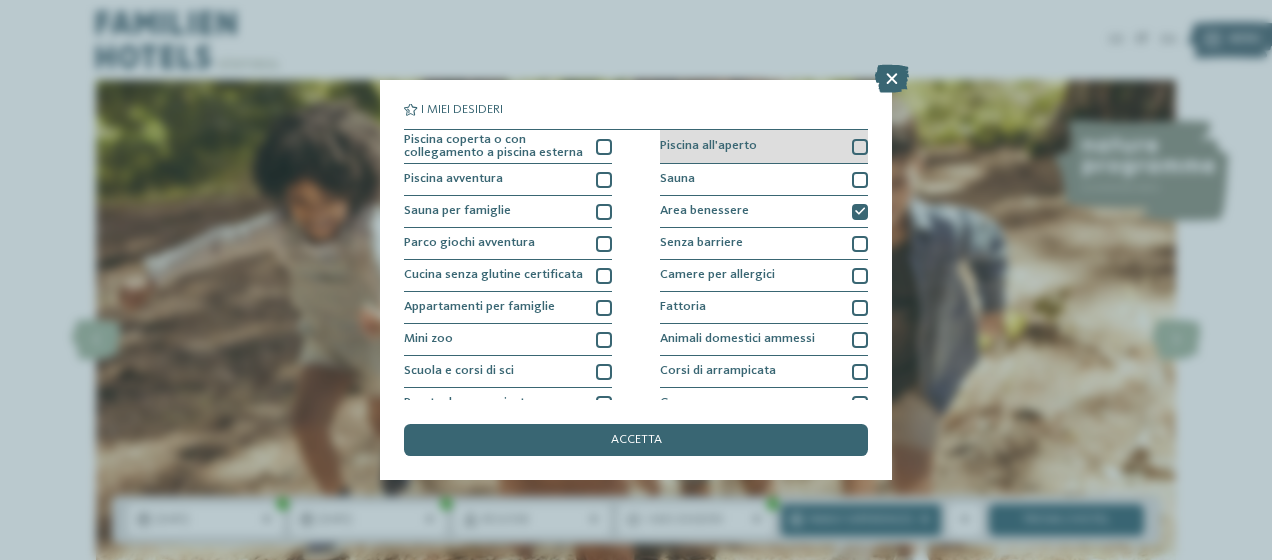 click at bounding box center (860, 147) 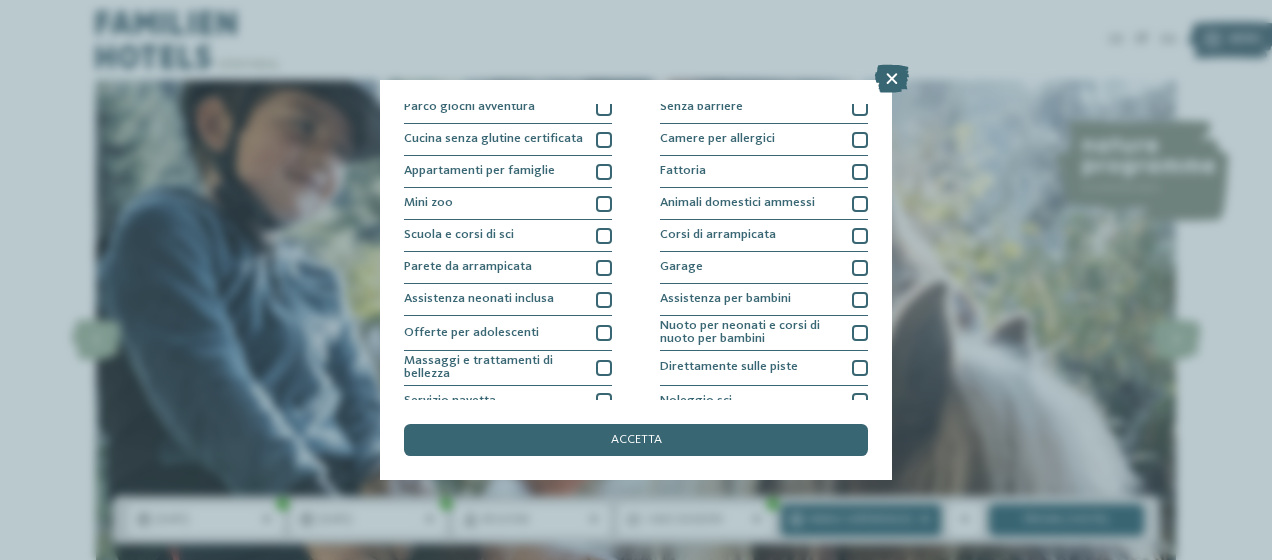 scroll, scrollTop: 280, scrollLeft: 0, axis: vertical 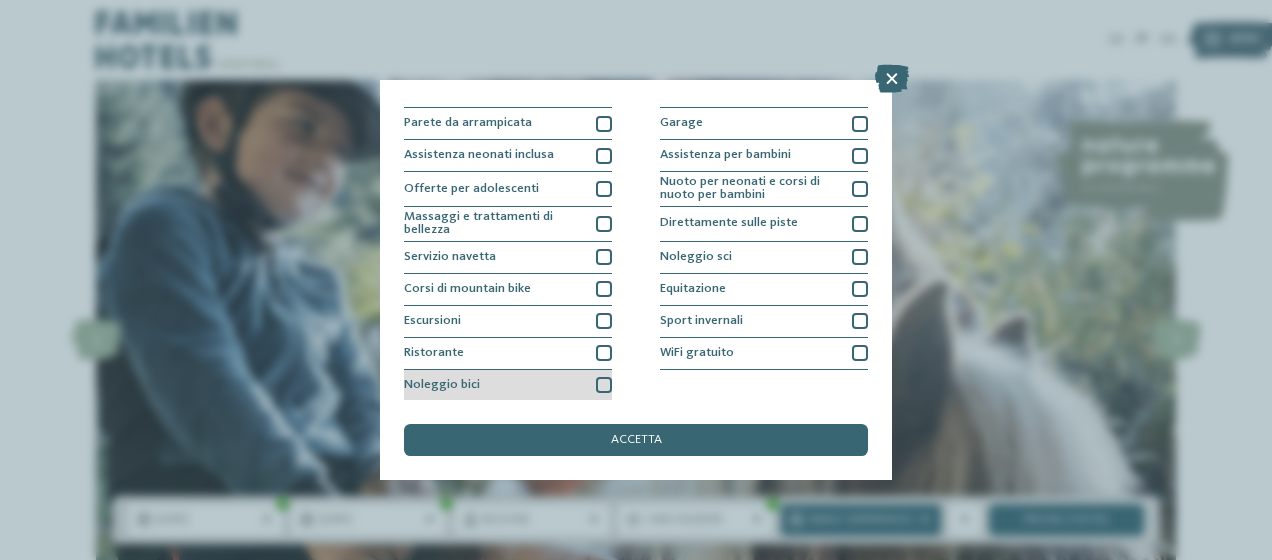 click at bounding box center (604, 385) 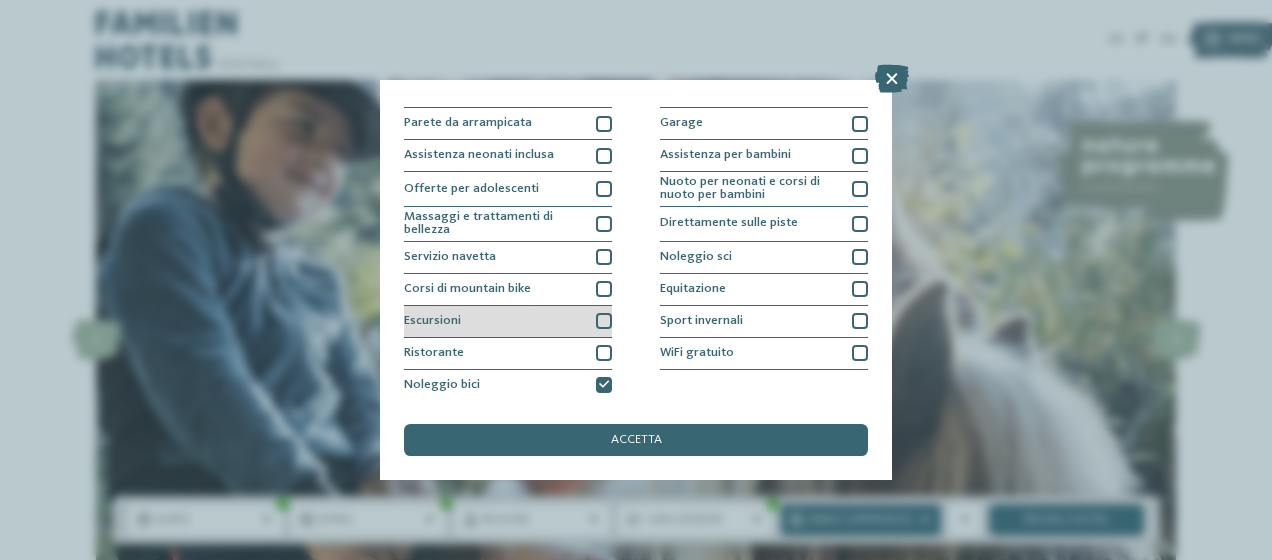 click at bounding box center [604, 321] 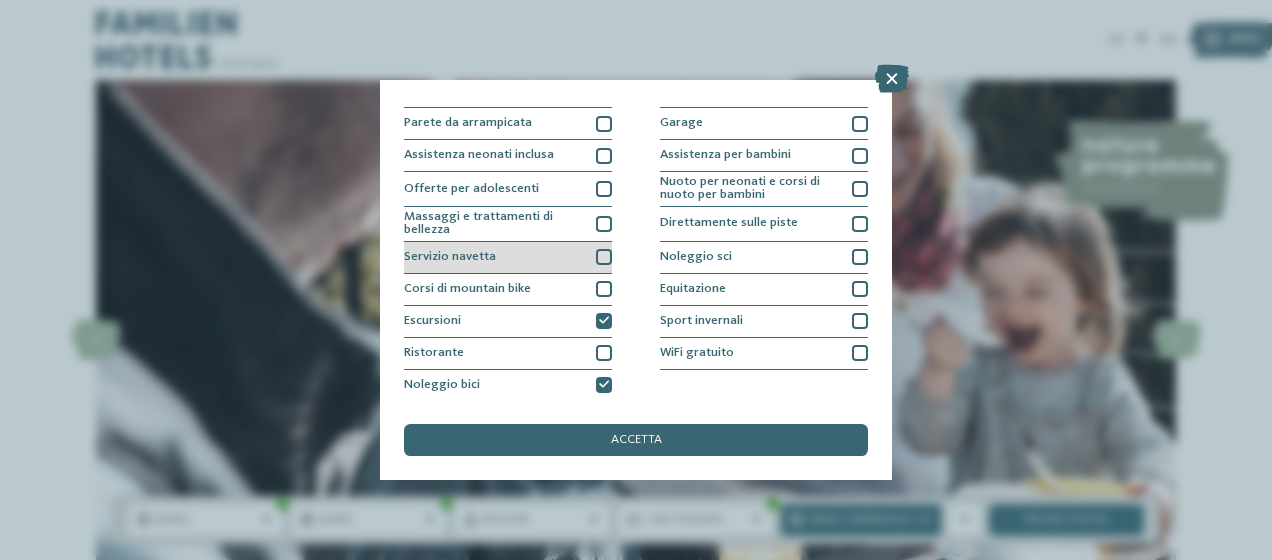 scroll, scrollTop: 180, scrollLeft: 0, axis: vertical 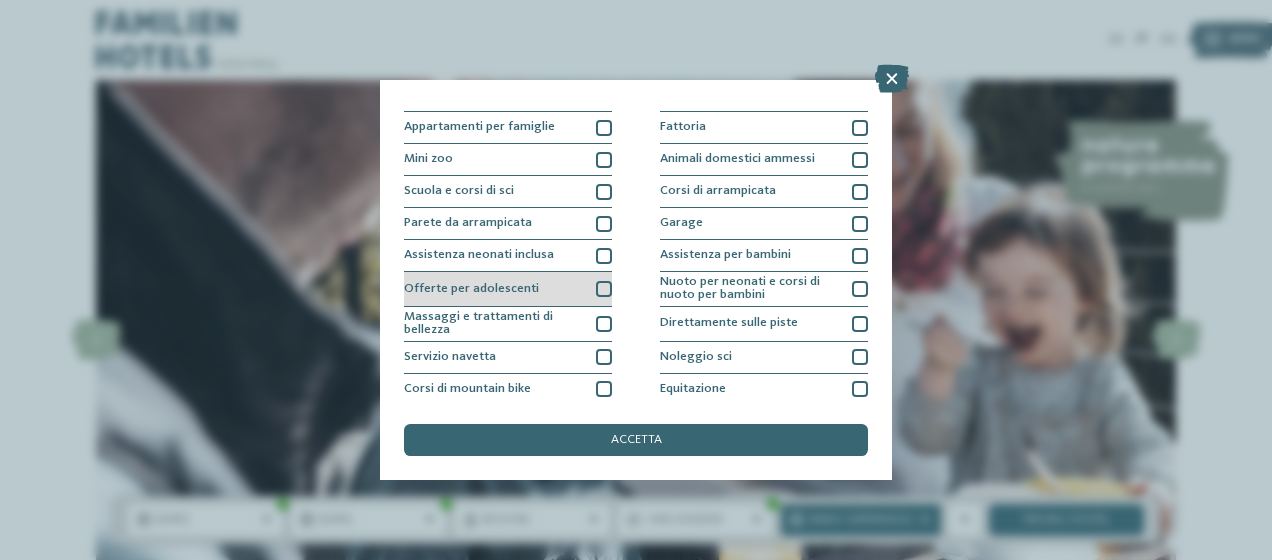 click at bounding box center [604, 289] 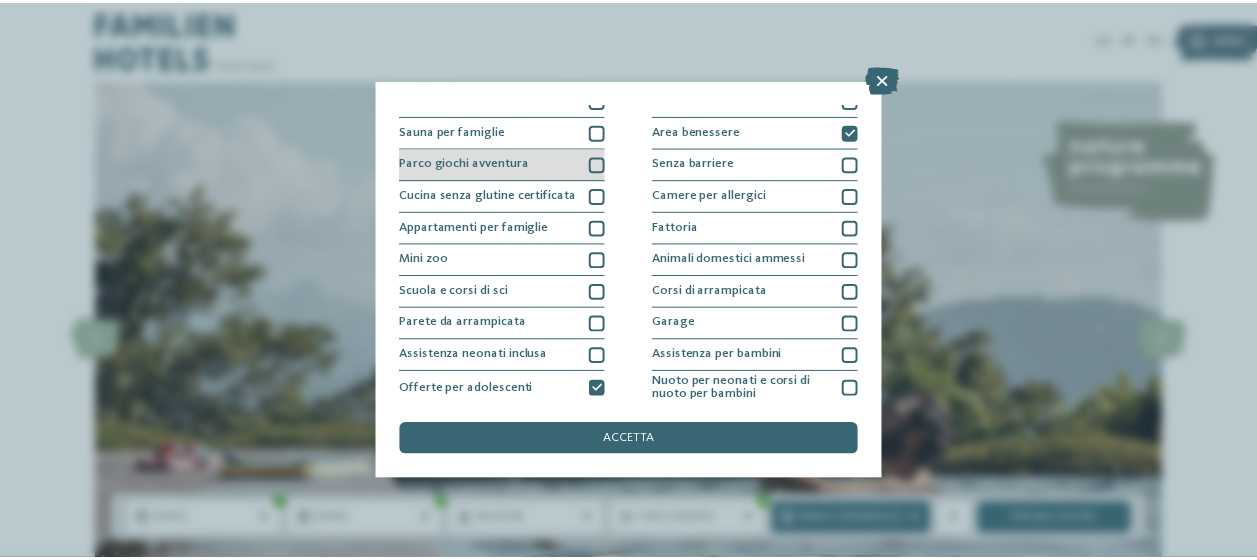 scroll, scrollTop: 0, scrollLeft: 0, axis: both 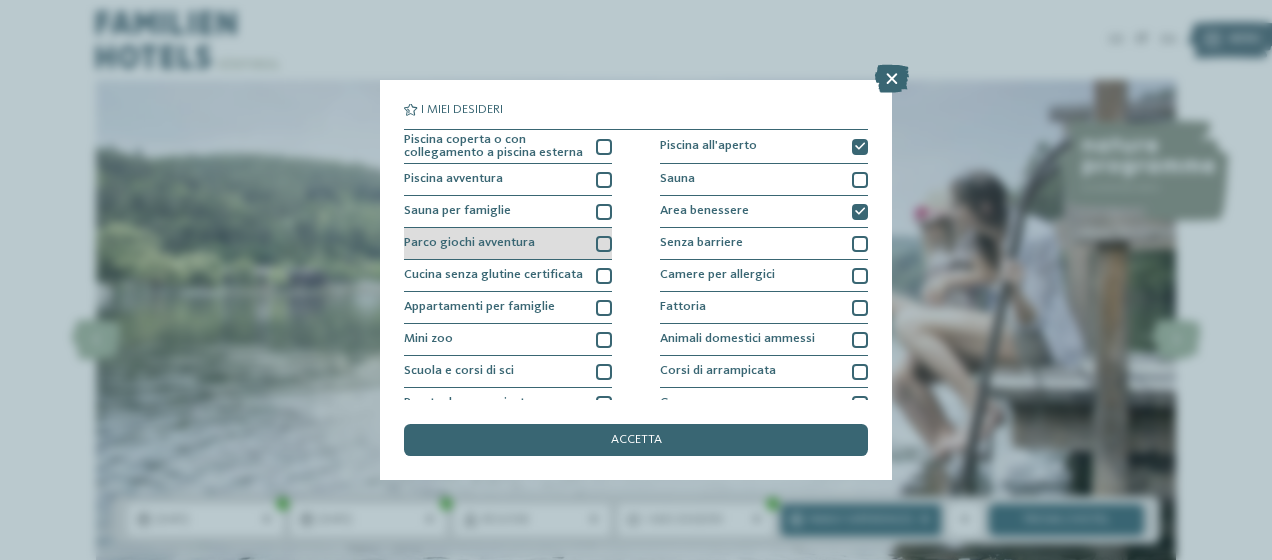 click at bounding box center (604, 244) 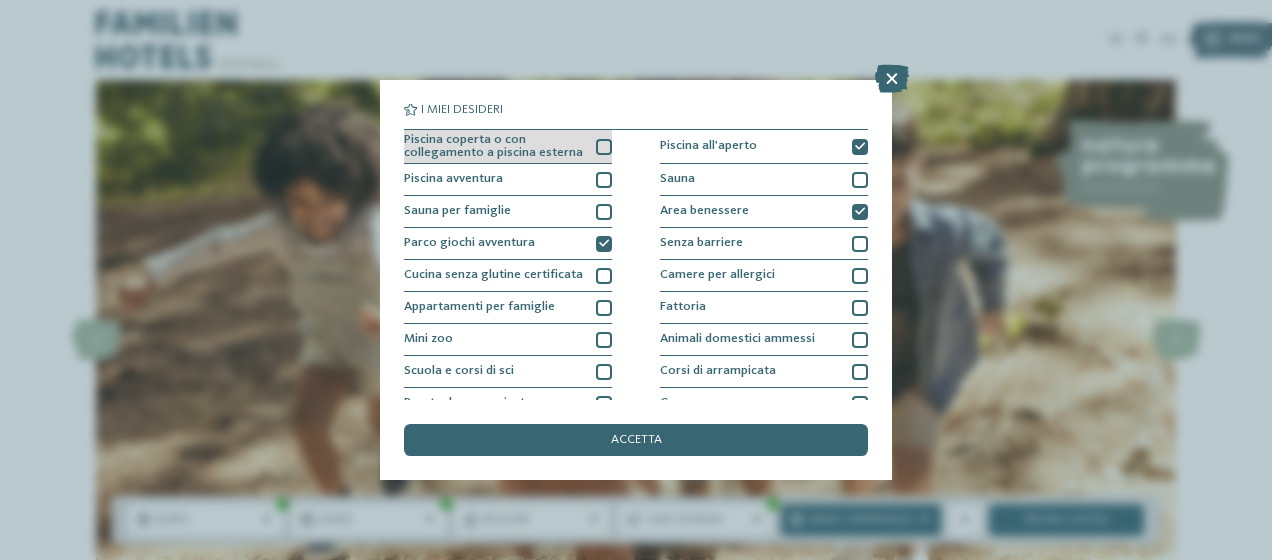 click at bounding box center [604, 147] 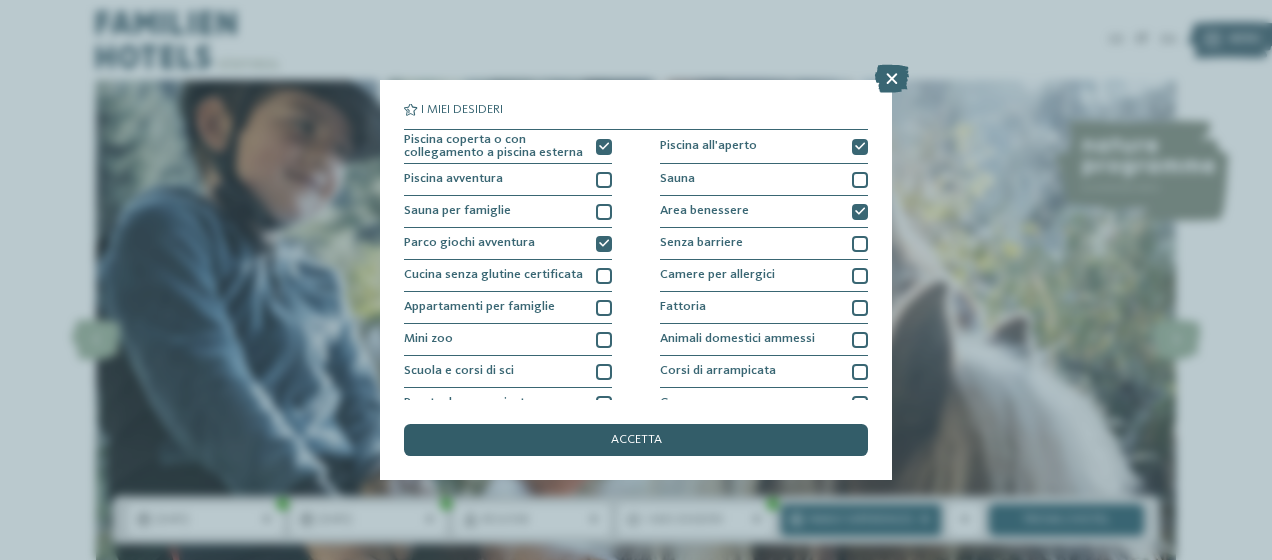 click on "accetta" at bounding box center (636, 440) 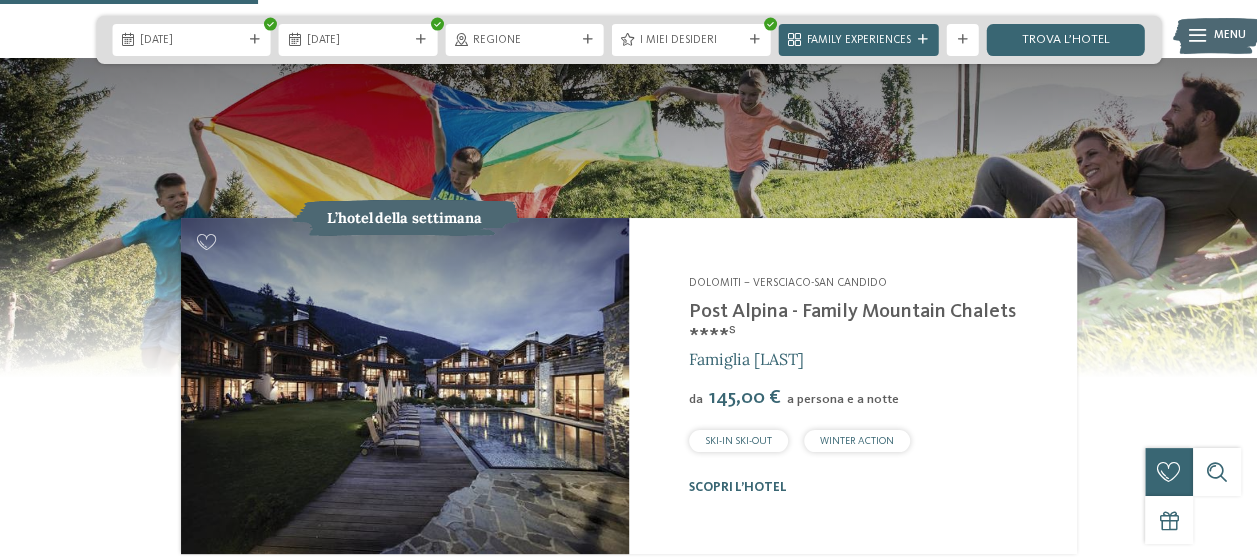 scroll, scrollTop: 1500, scrollLeft: 0, axis: vertical 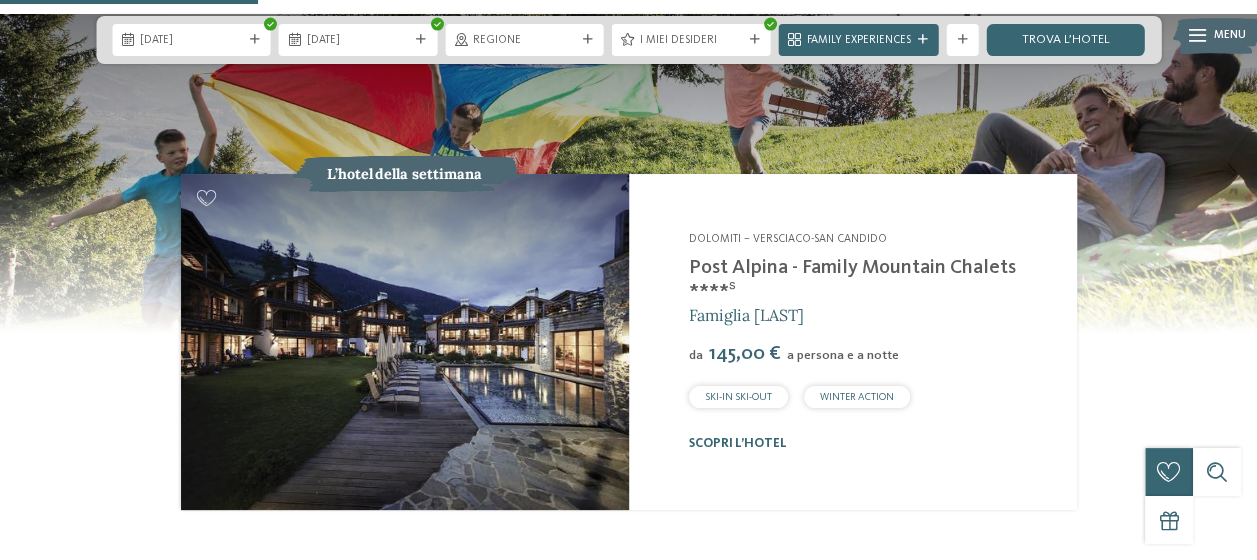 click on "Post Alpina - Family Mountain Chalets ****ˢ" at bounding box center (852, 280) 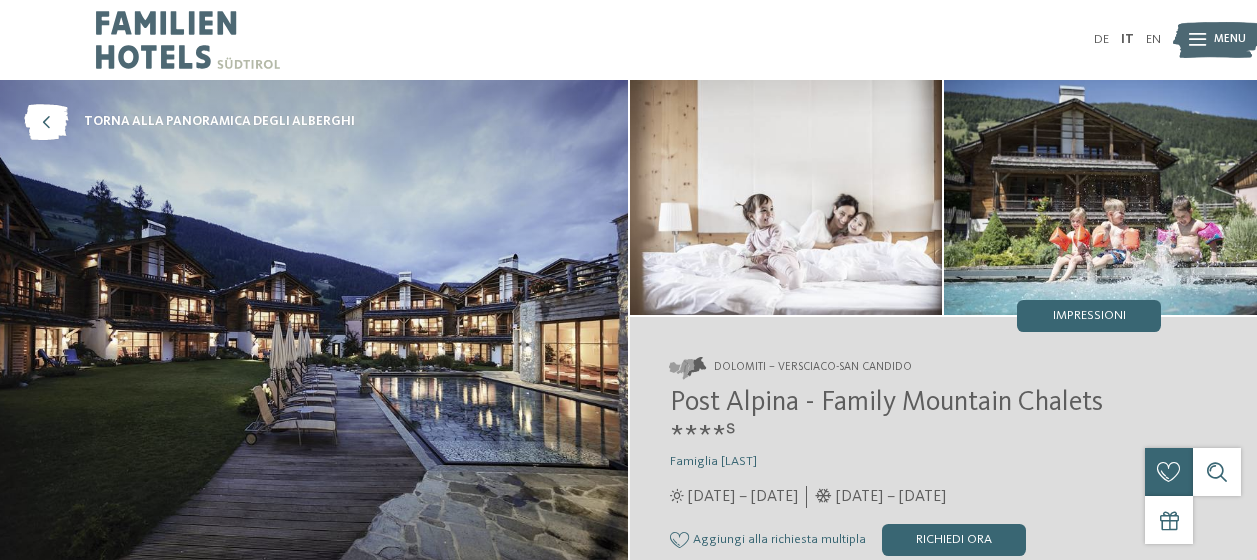 scroll, scrollTop: 0, scrollLeft: 0, axis: both 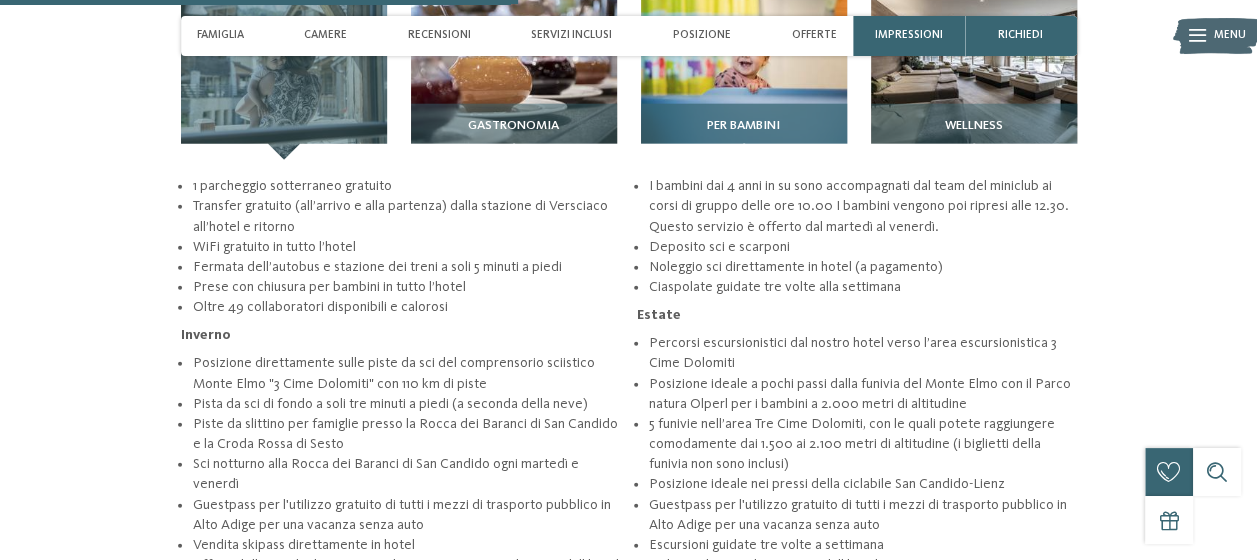 click on "Per bambini" at bounding box center (743, 126) 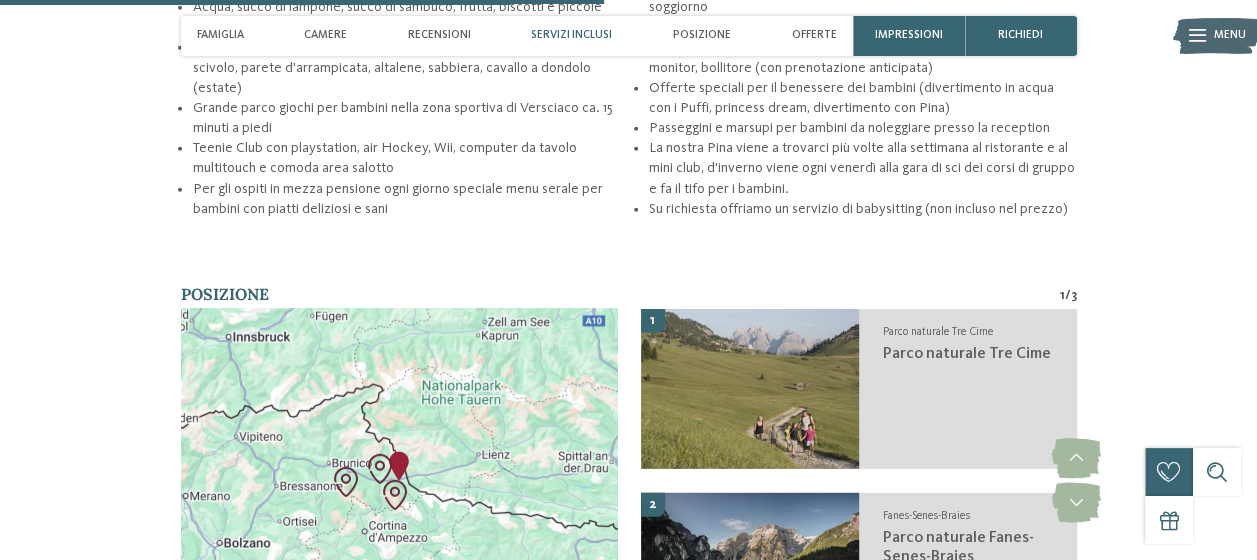 scroll, scrollTop: 2800, scrollLeft: 0, axis: vertical 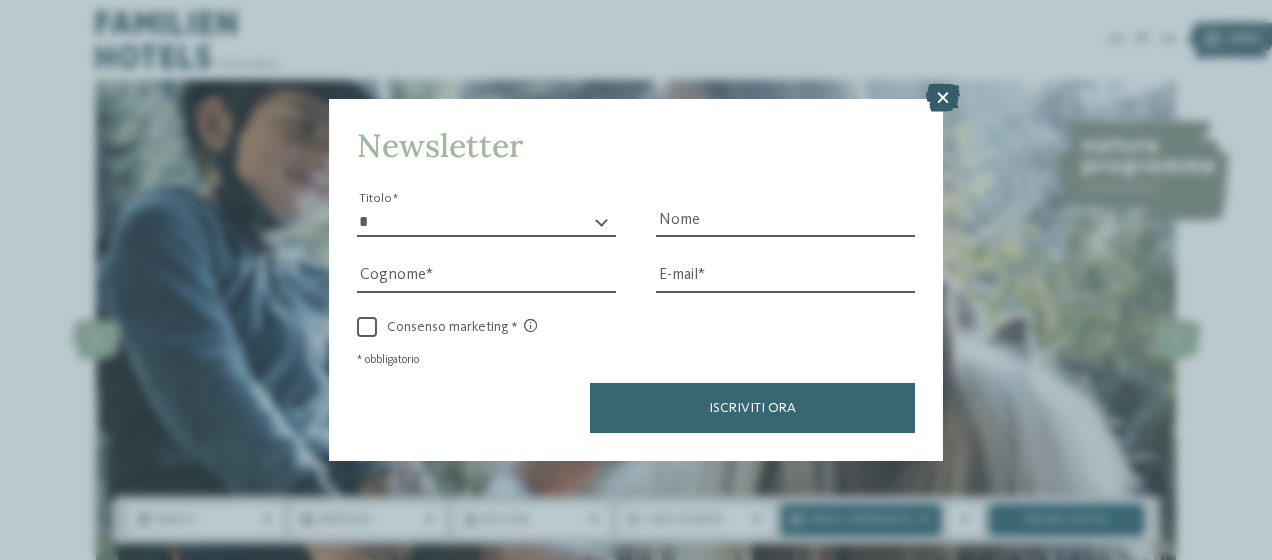 click at bounding box center (943, 98) 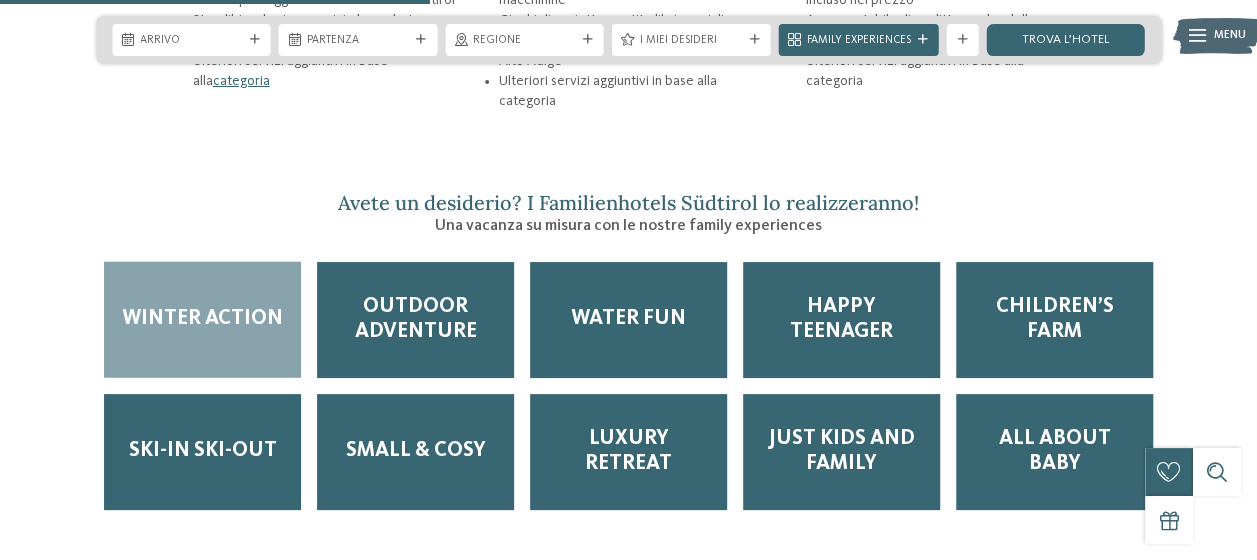 scroll, scrollTop: 2500, scrollLeft: 0, axis: vertical 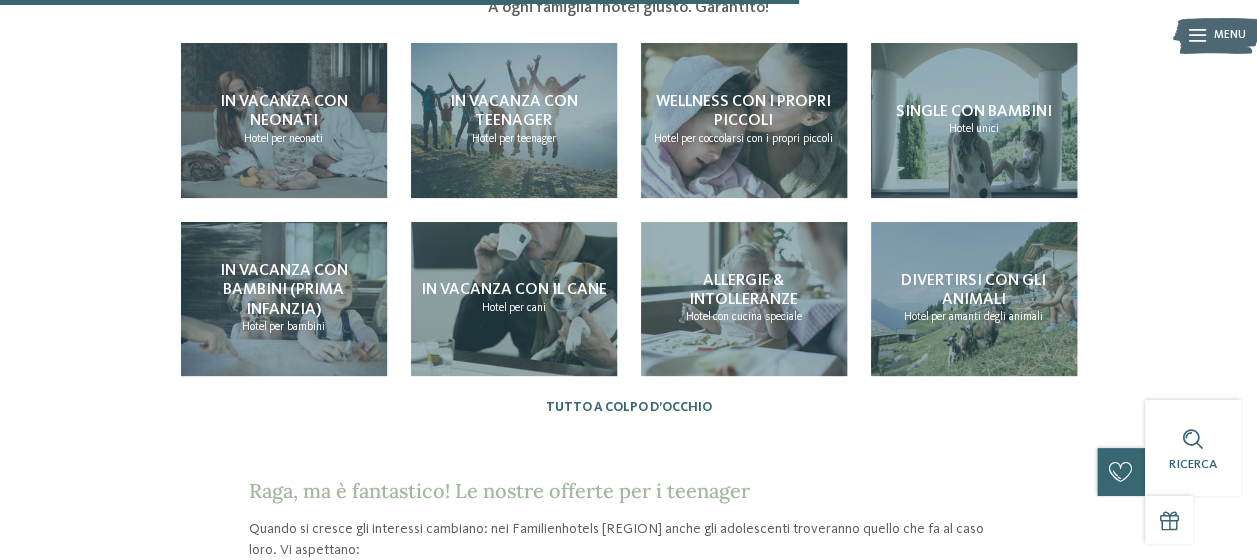 click at bounding box center [1197, 36] 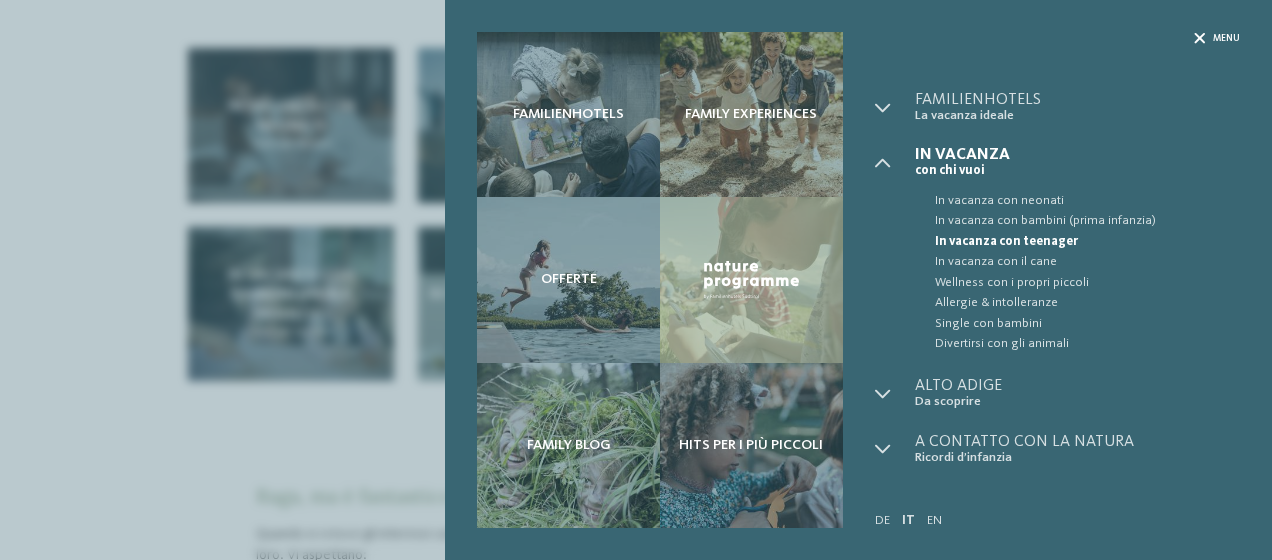 click at bounding box center (1199, 38) 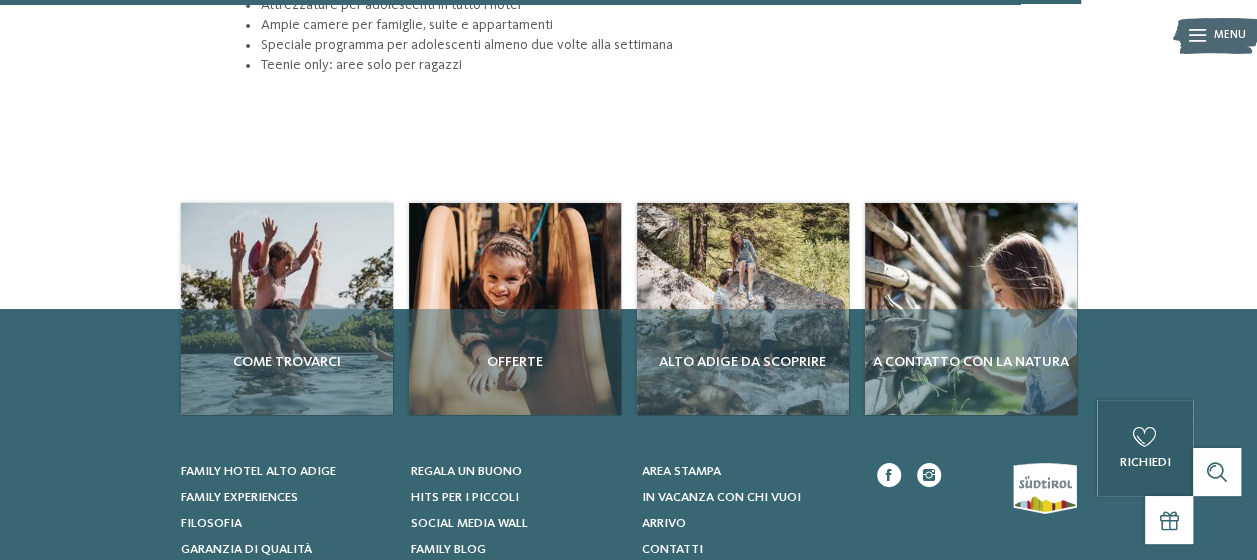 scroll, scrollTop: 2300, scrollLeft: 0, axis: vertical 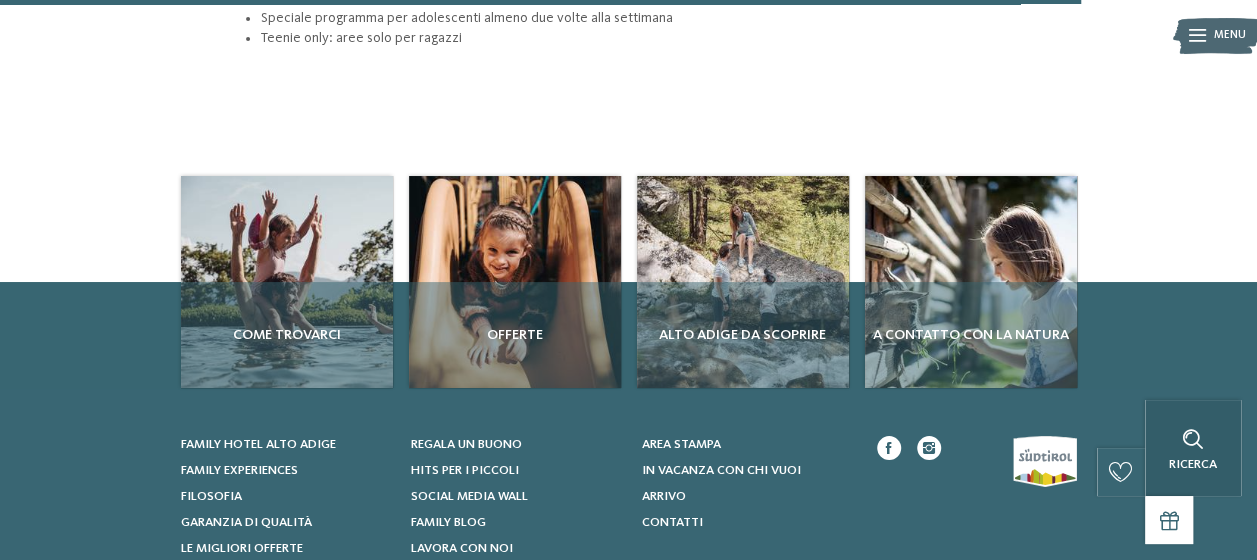 click at bounding box center (1193, 439) 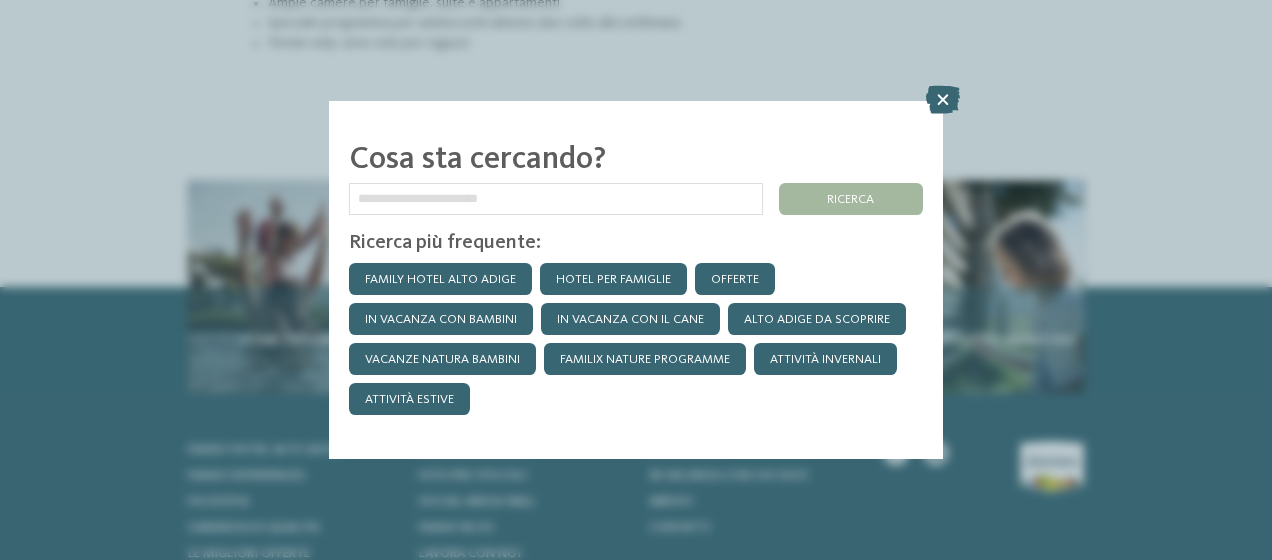 click at bounding box center (943, 100) 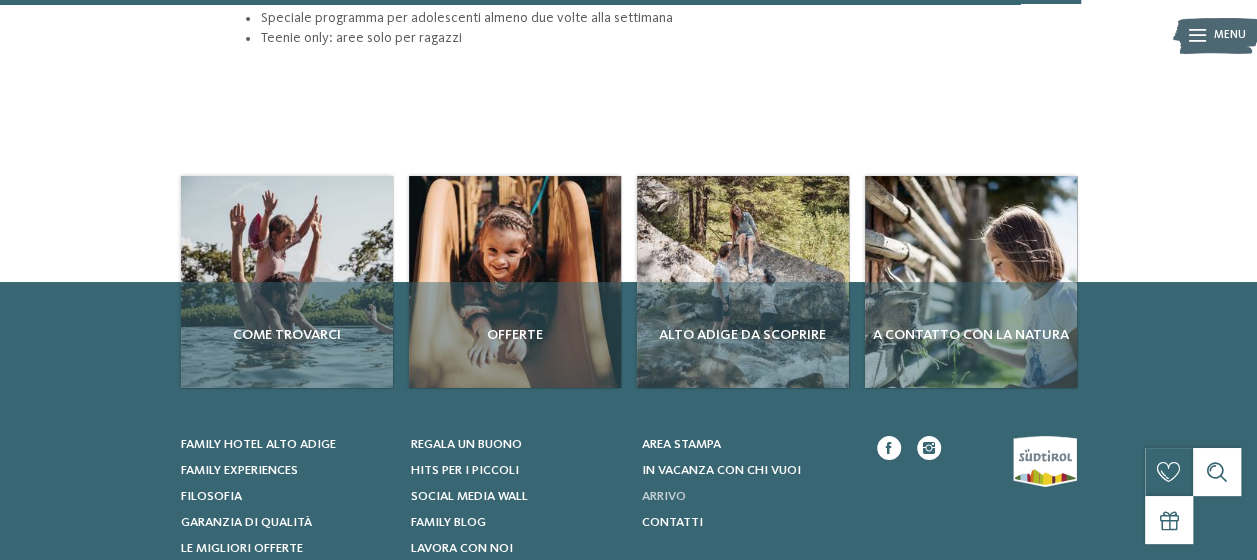 click on "Arrivo" at bounding box center [747, 497] 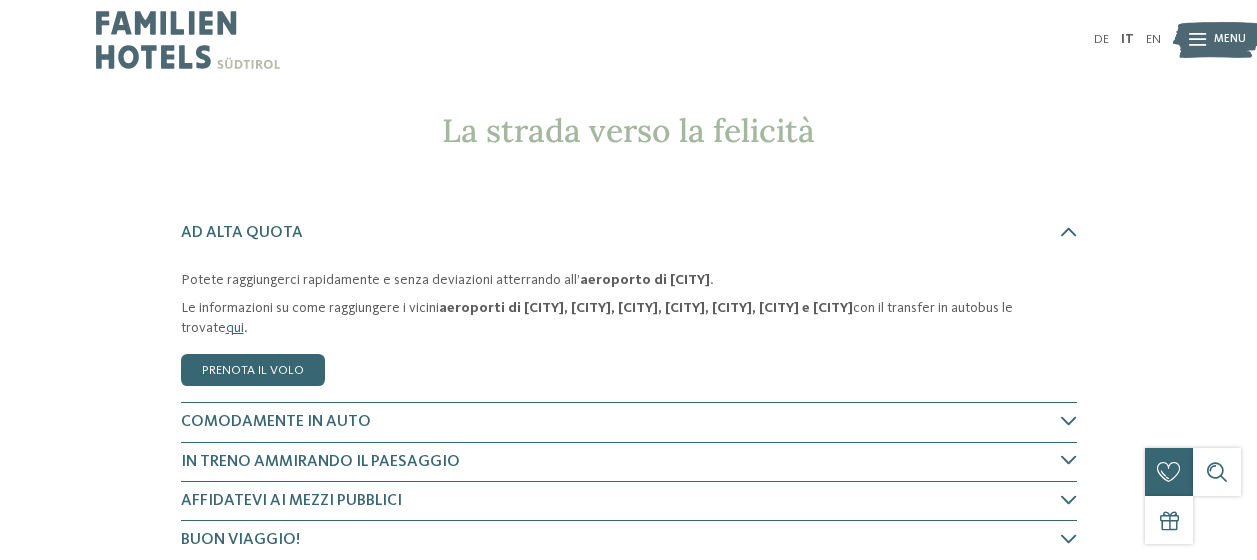 scroll, scrollTop: 0, scrollLeft: 0, axis: both 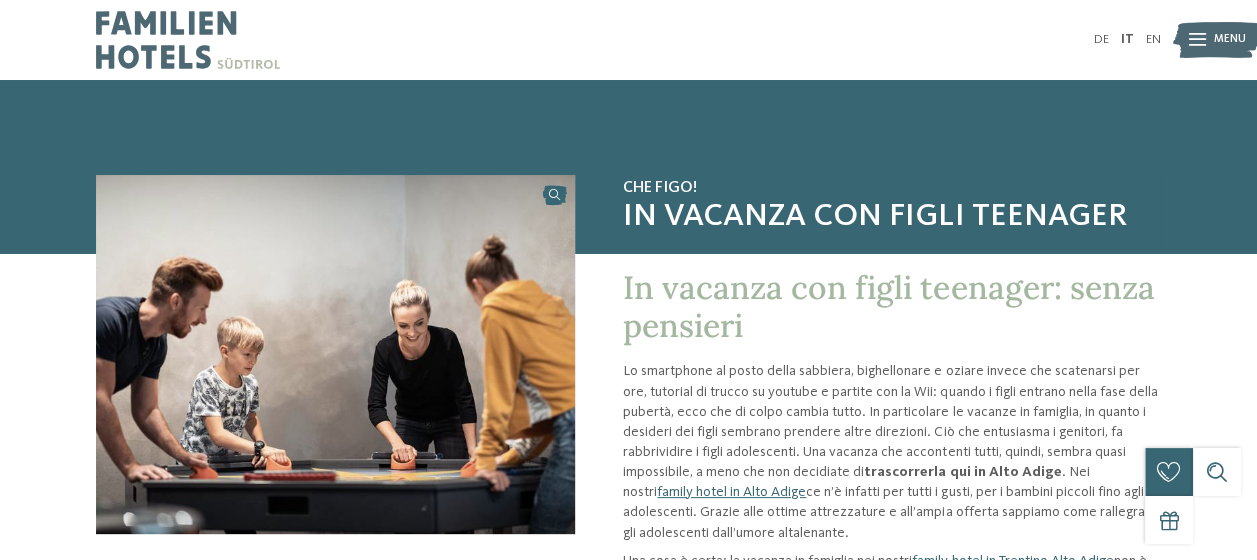 click at bounding box center [1197, 40] 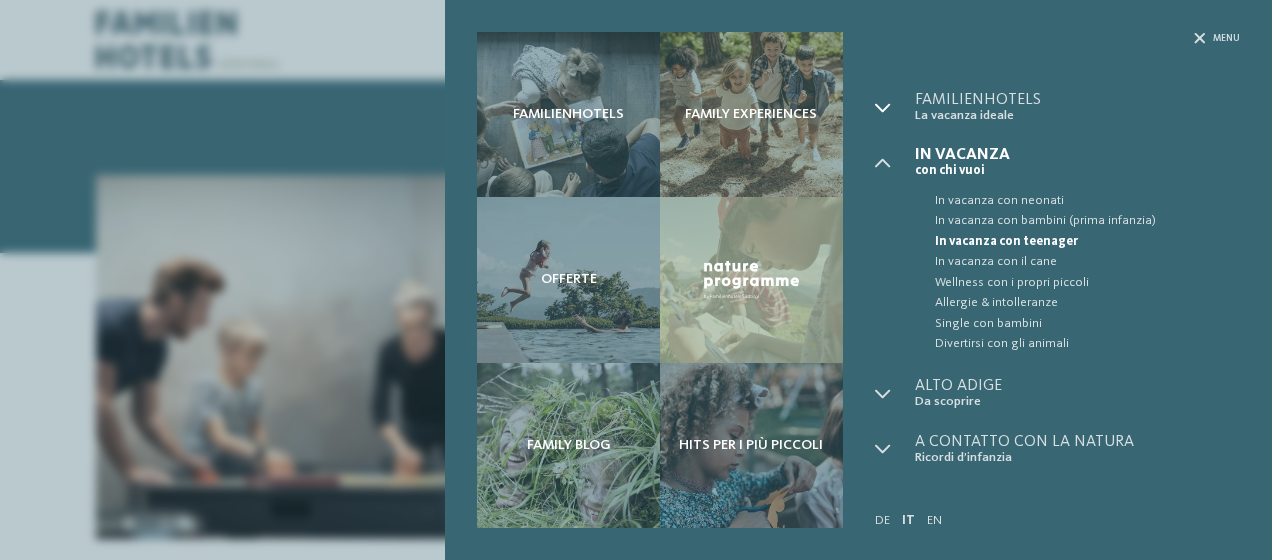 click at bounding box center [883, 108] 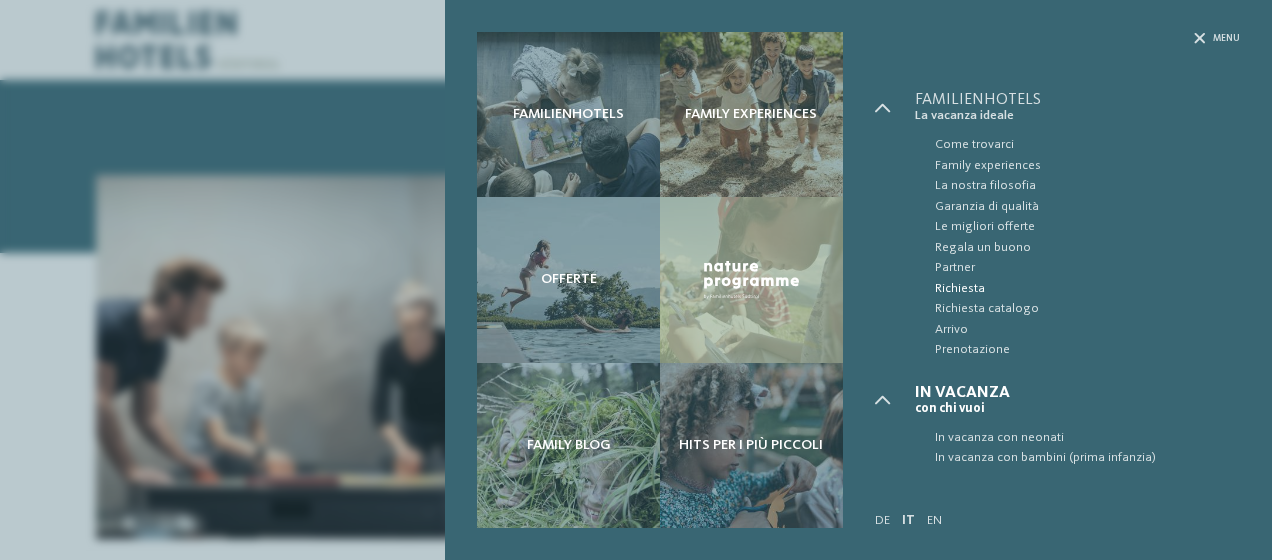 click on "Richiesta" at bounding box center [1087, 289] 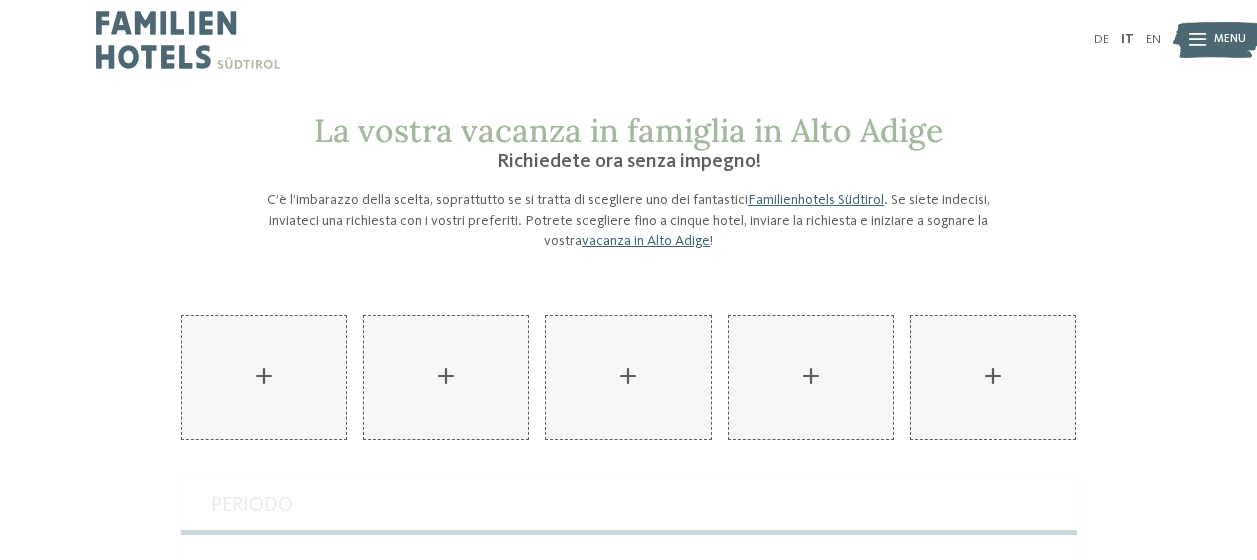 scroll, scrollTop: 0, scrollLeft: 0, axis: both 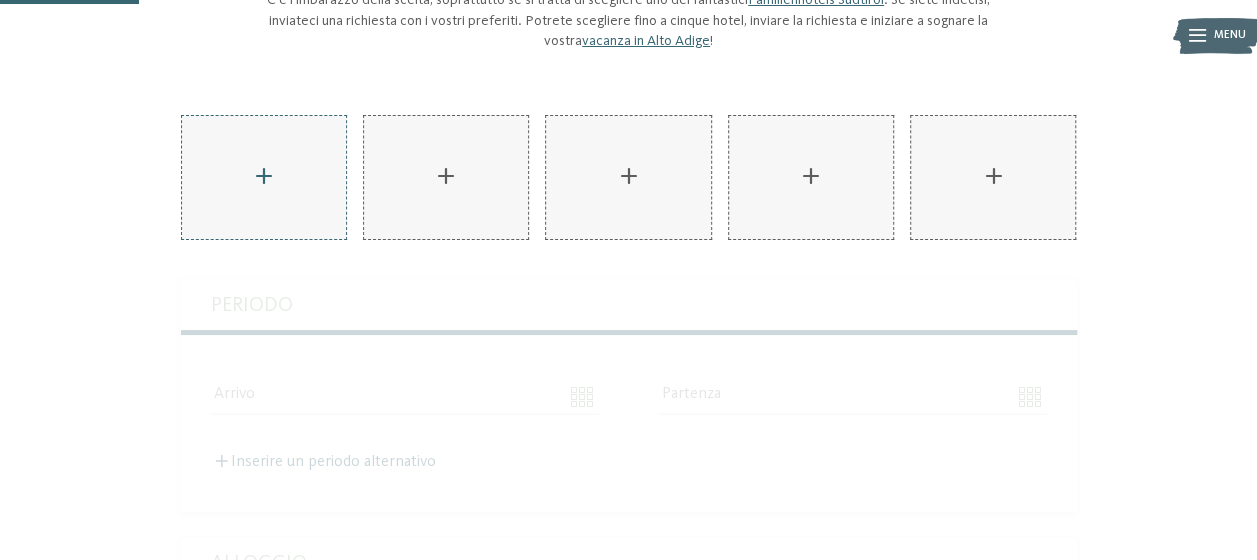 click on "AKI Family Resort PLOSE
aggiungere" at bounding box center [264, 177] 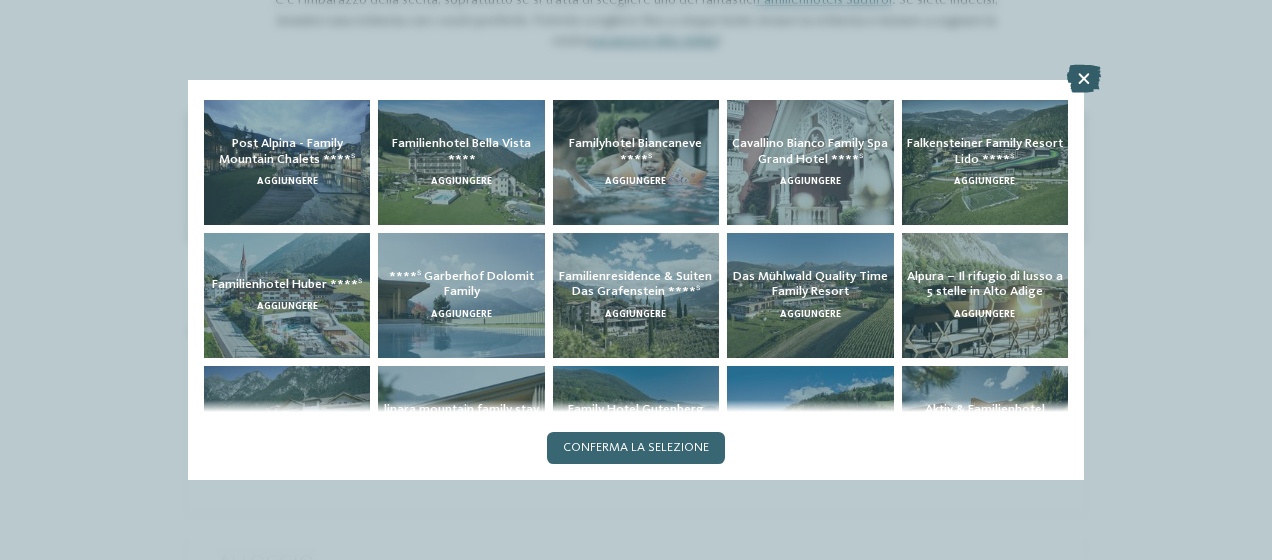 click at bounding box center (1084, 79) 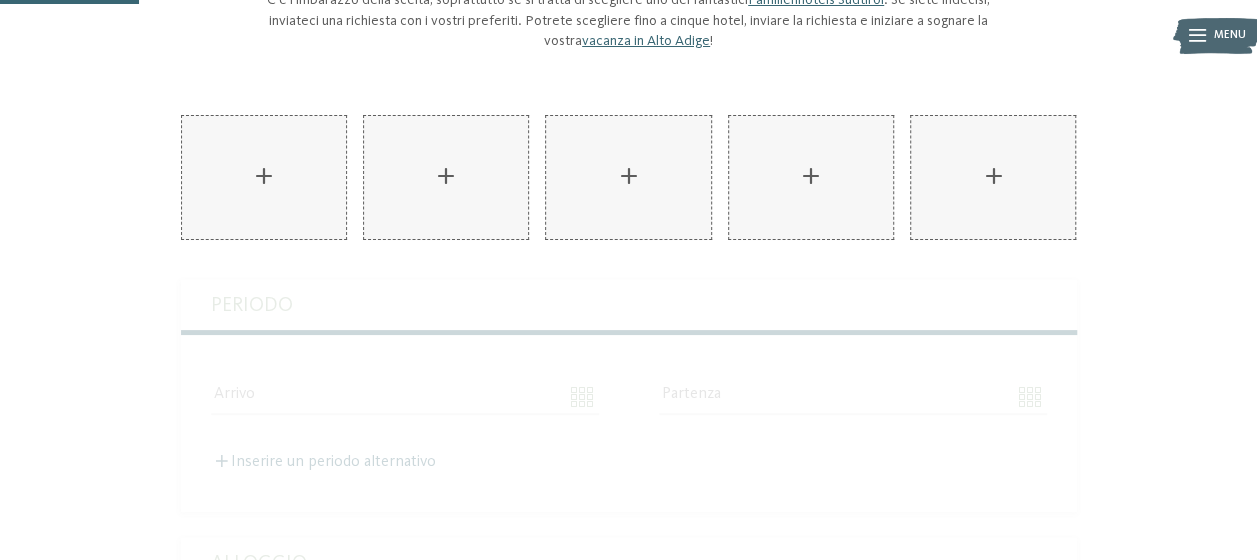 click on "Alloggio         Cavallino Bianco Family Spa Grand Hotel****s   ****S       AKI Family Resort PLOSE   *****       DAS GERSTL Family Retreat         Linara   ****       TYROL family retreat   ****       Hotel Dolomit Family Resort Garberhof ****S   ****S       Familienhotel Huber ****   ****       Family Home Alpenhof ****   ****       Falkensteiner Family Resort Lido ****S   ****       Family Hotel Gutenberg ****   ****       Family Resort Rainer ****S    ****S       Adventure Family Hotel Maria ****   ****       Familyhotel Biancaneve ****S   ****S       Family Hotel Posta ****   ****       Familienhotel Bella Vista ****   ****       Kinderparadies Alpin ***S    ***S       Familienresidence & Suiten Das Grafenstein ****S    ****S       Fameli   ****S       Familienapparthotel Heidi ****    ****       Family Mountain Chalets Post Alpina ****S   ****S
Periodo
Arrivo" at bounding box center (629, 789) 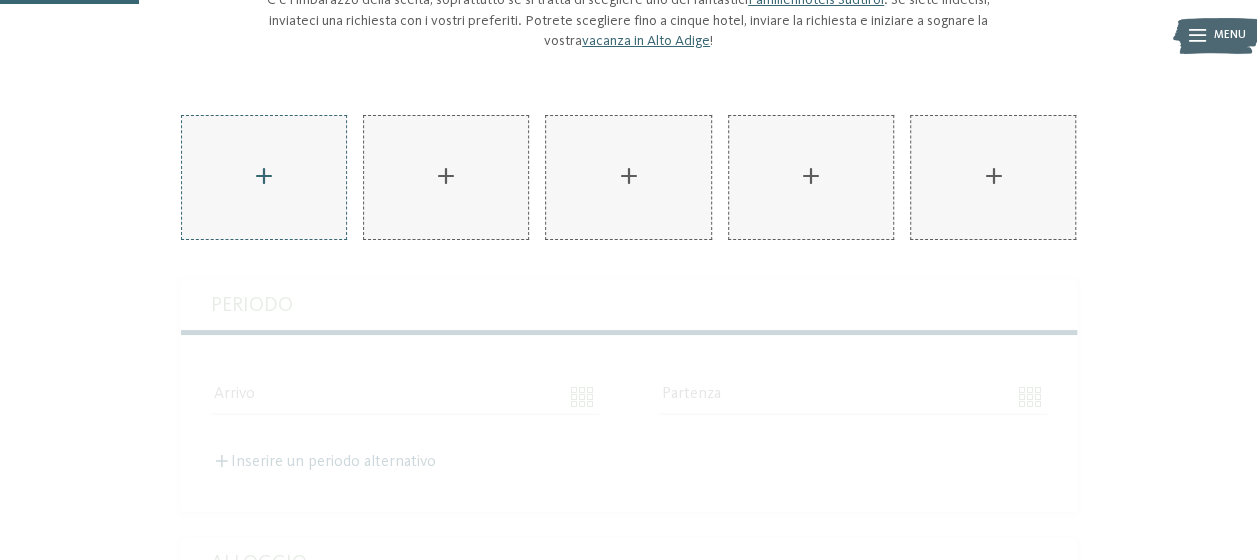 click on "AKI Family Resort PLOSE
aggiungere" at bounding box center (264, 177) 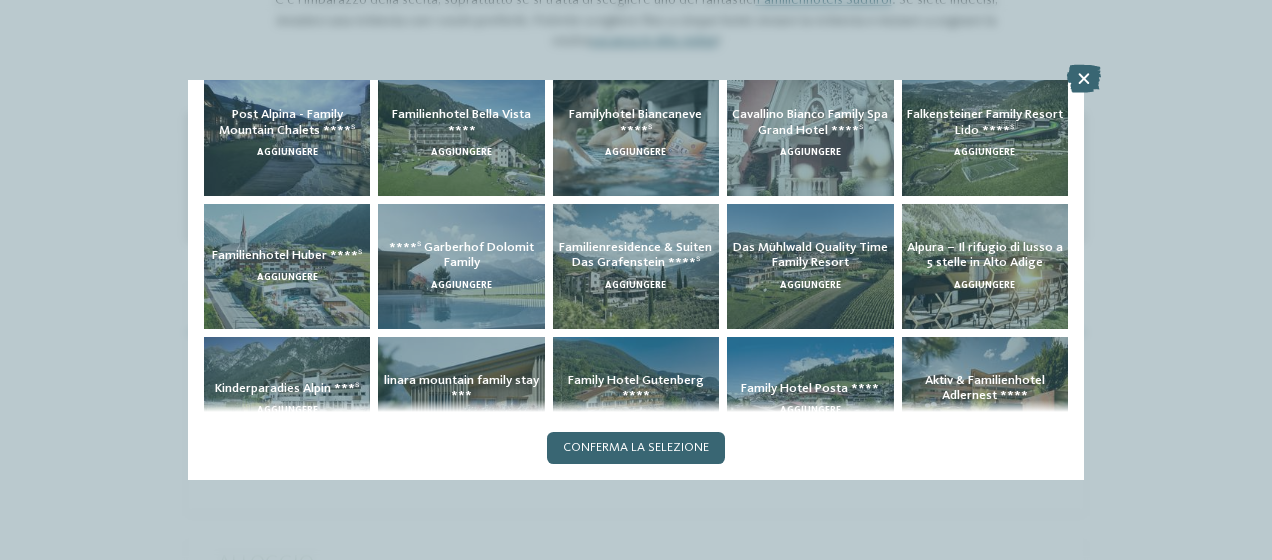 scroll, scrollTop: 0, scrollLeft: 0, axis: both 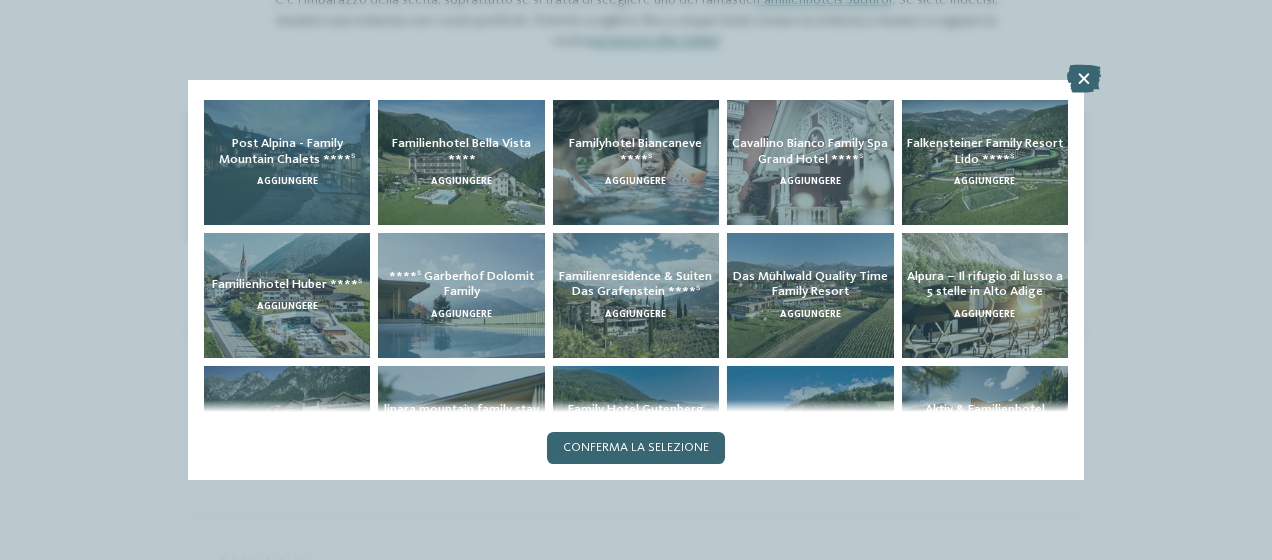 click on "aggiungere" at bounding box center (287, 181) 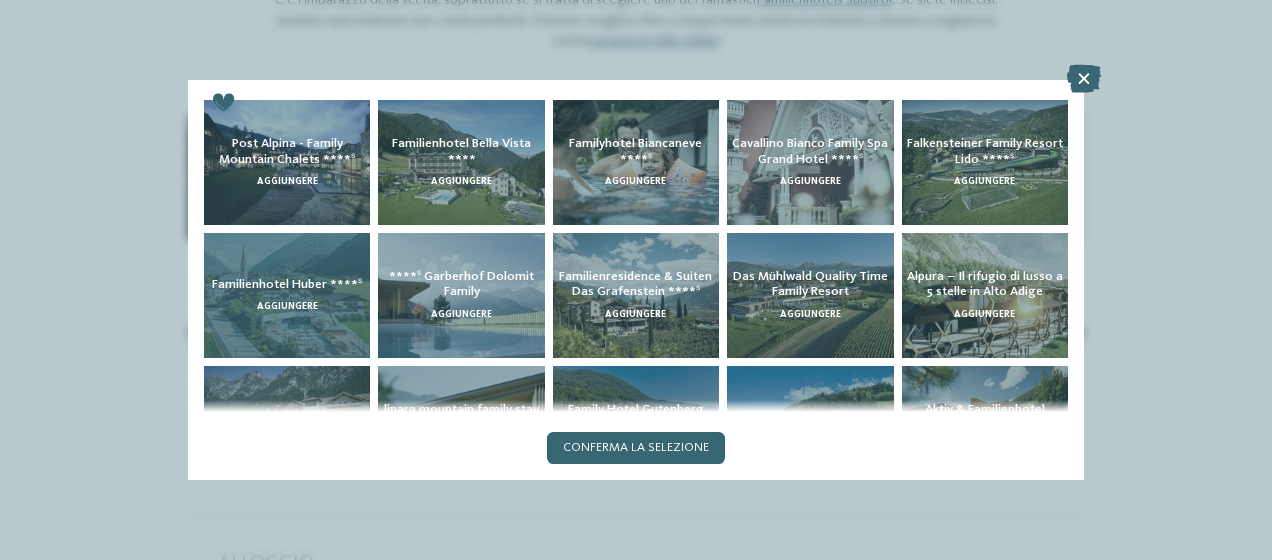 click on "Familienhotel Huber ****ˢ
aggiungere" at bounding box center [287, 295] 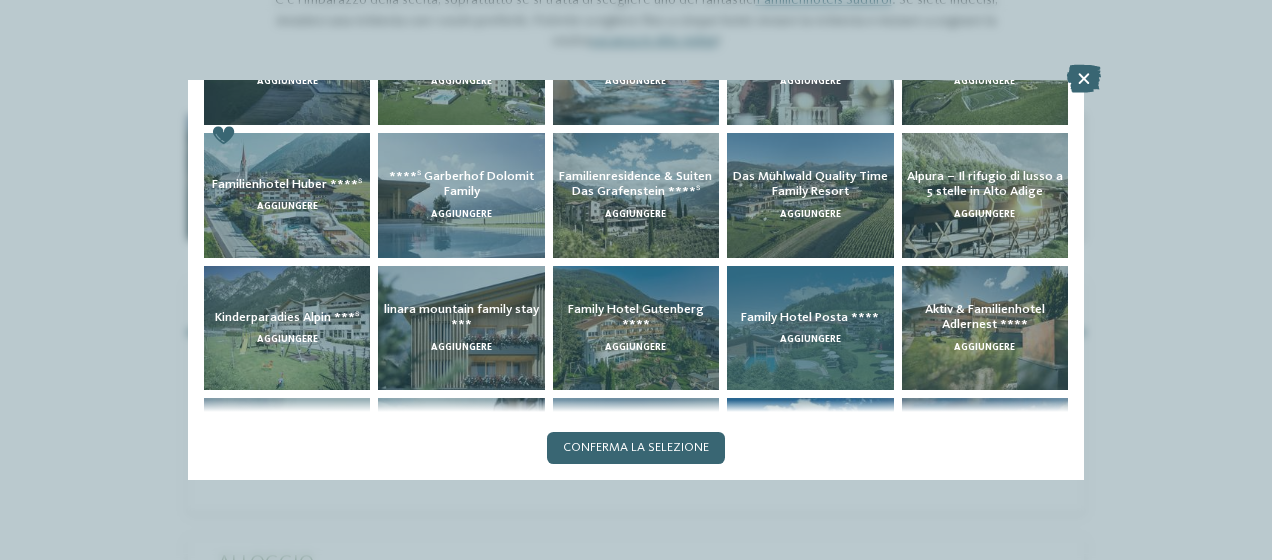 scroll, scrollTop: 200, scrollLeft: 0, axis: vertical 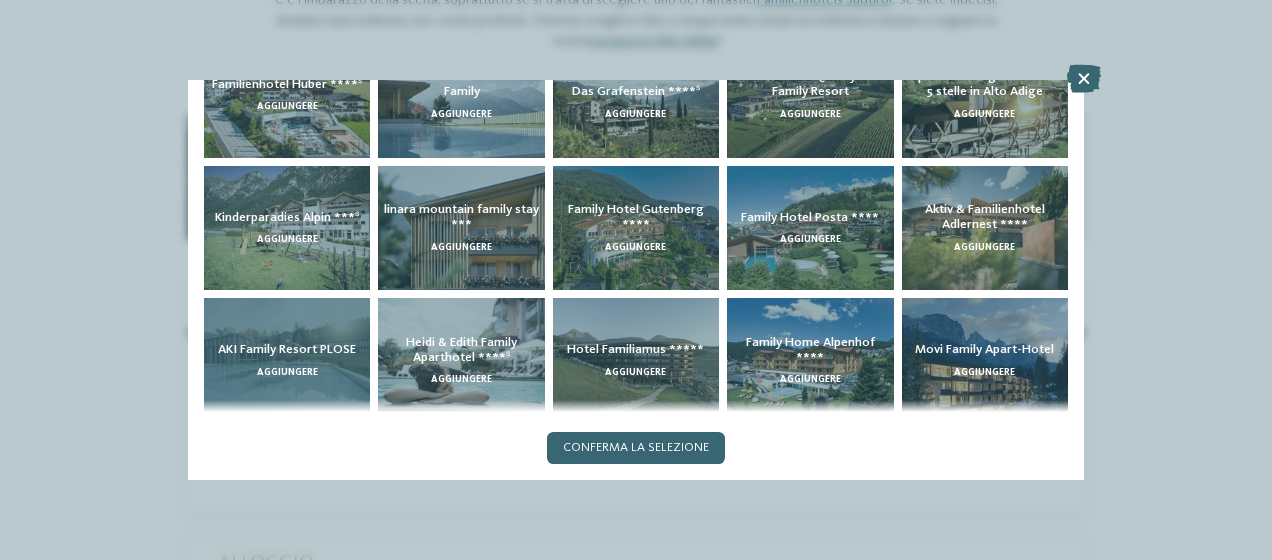 click on "AKI Family Resort PLOSE
aggiungere" at bounding box center (287, 360) 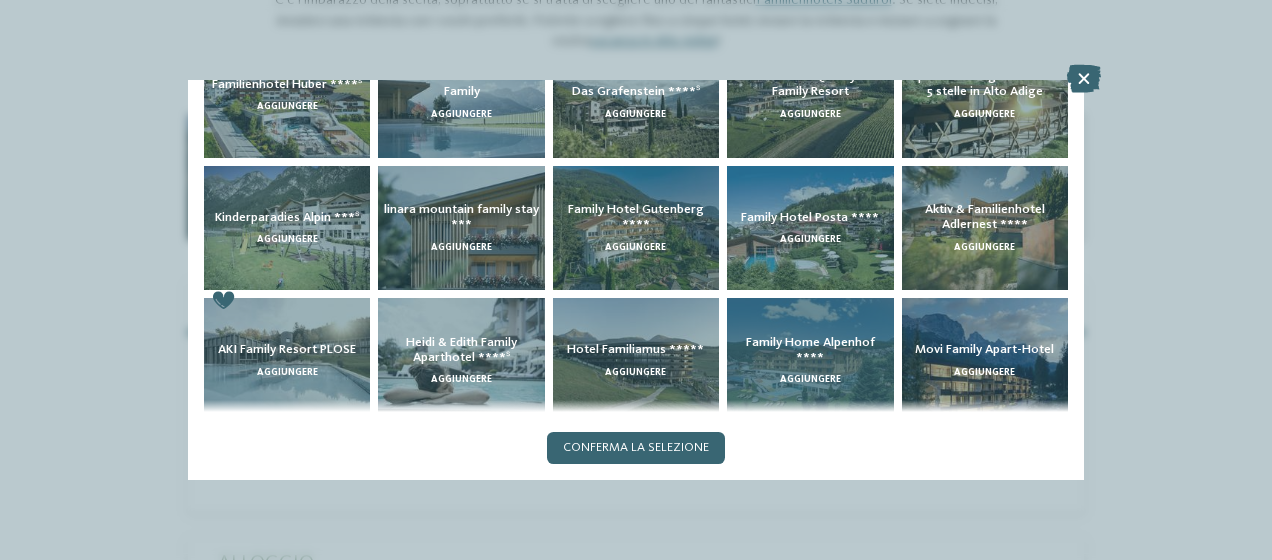 click on "aggiungere" at bounding box center (810, 379) 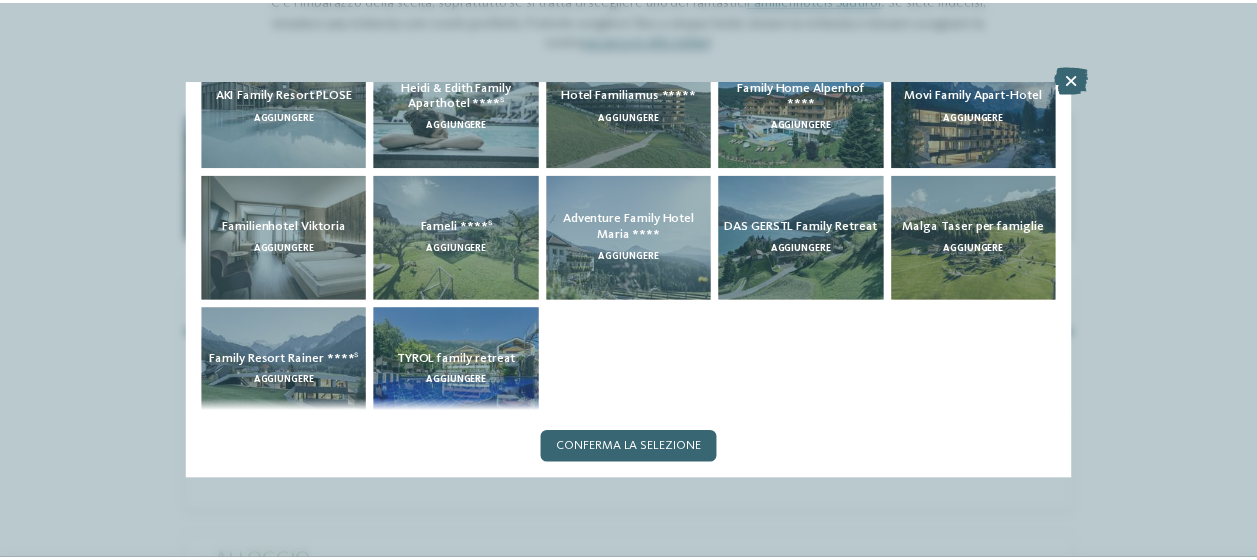 scroll, scrollTop: 484, scrollLeft: 0, axis: vertical 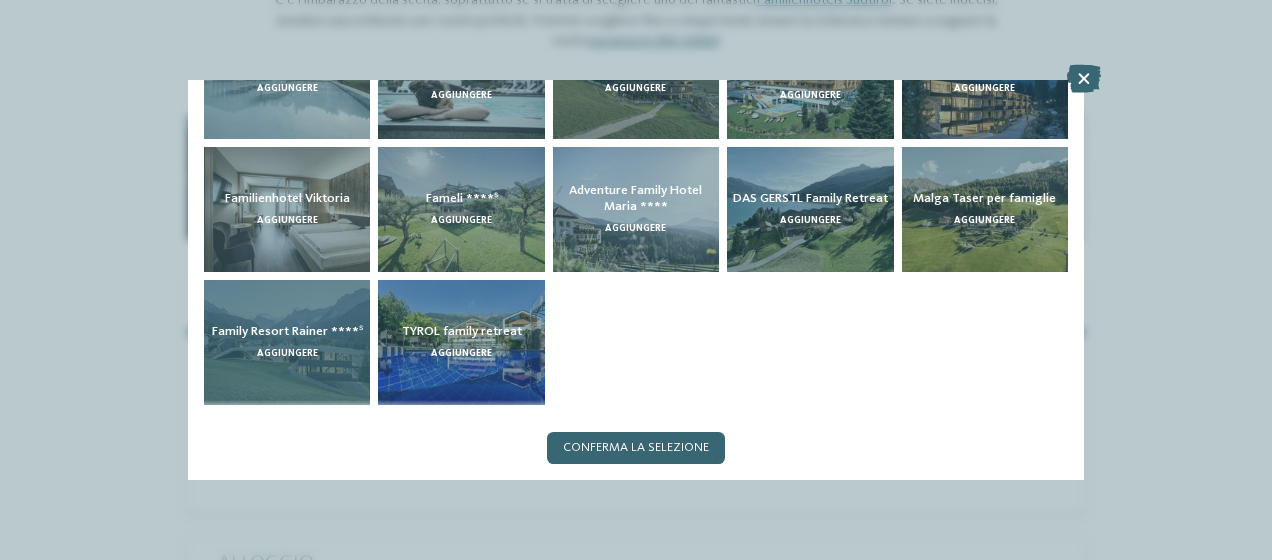 click on "Family Resort Rainer ****ˢ
aggiungere" at bounding box center [287, 342] 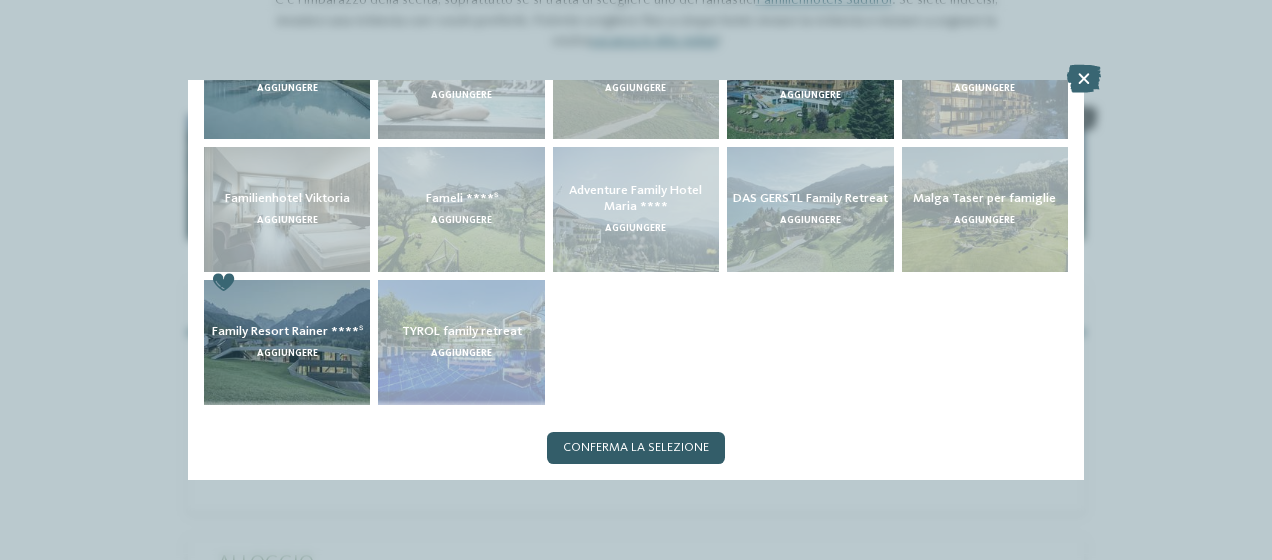 click on "Conferma la selezione" at bounding box center (636, 448) 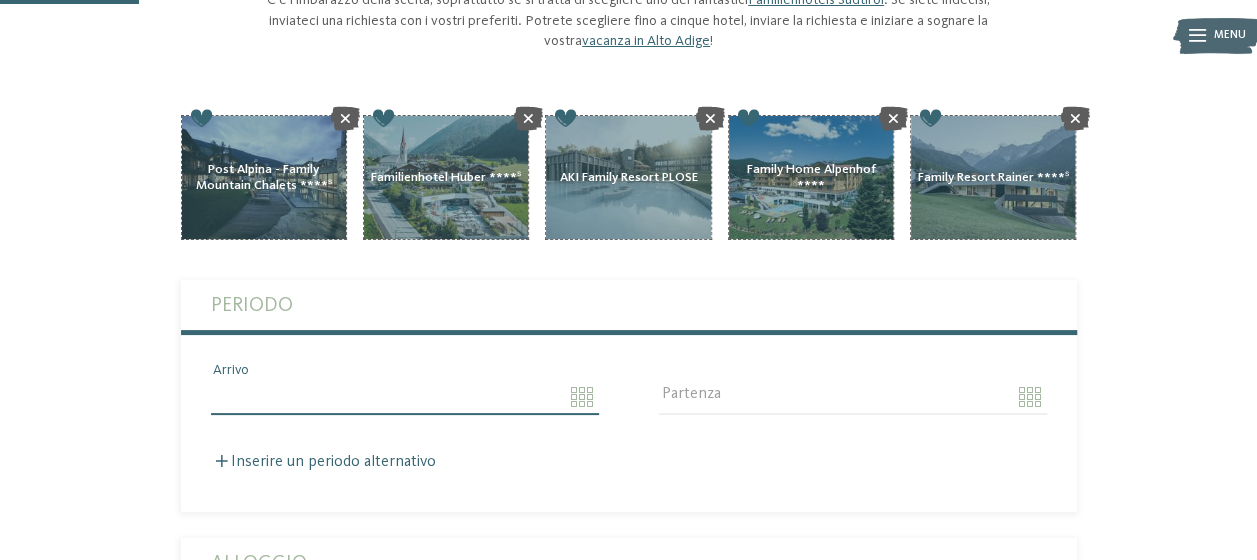 click on "Arrivo" at bounding box center [405, 397] 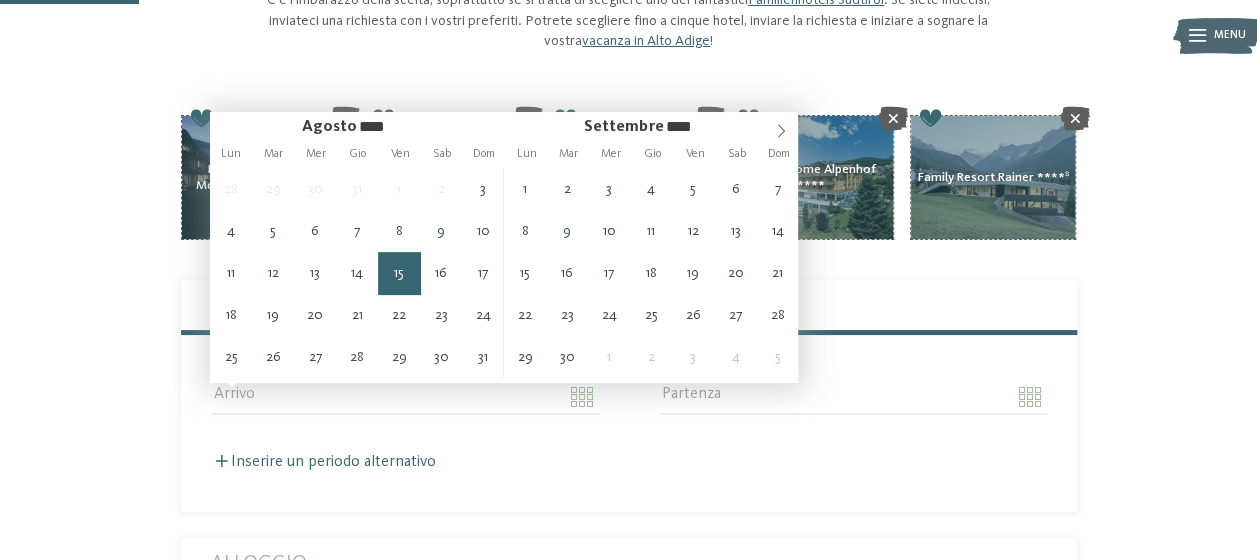 type on "**********" 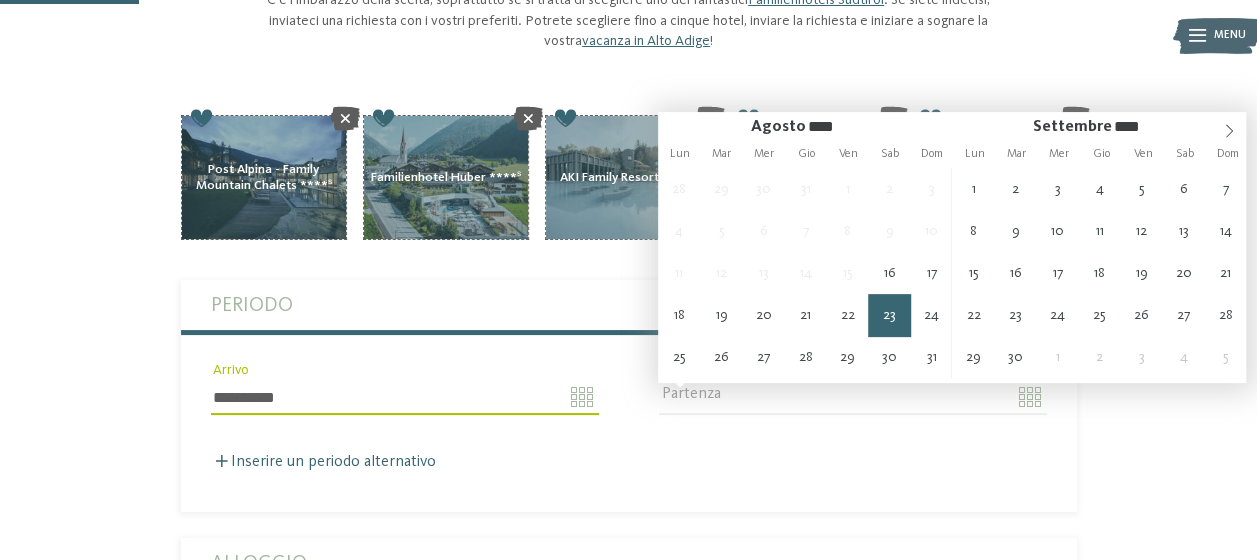 type on "**********" 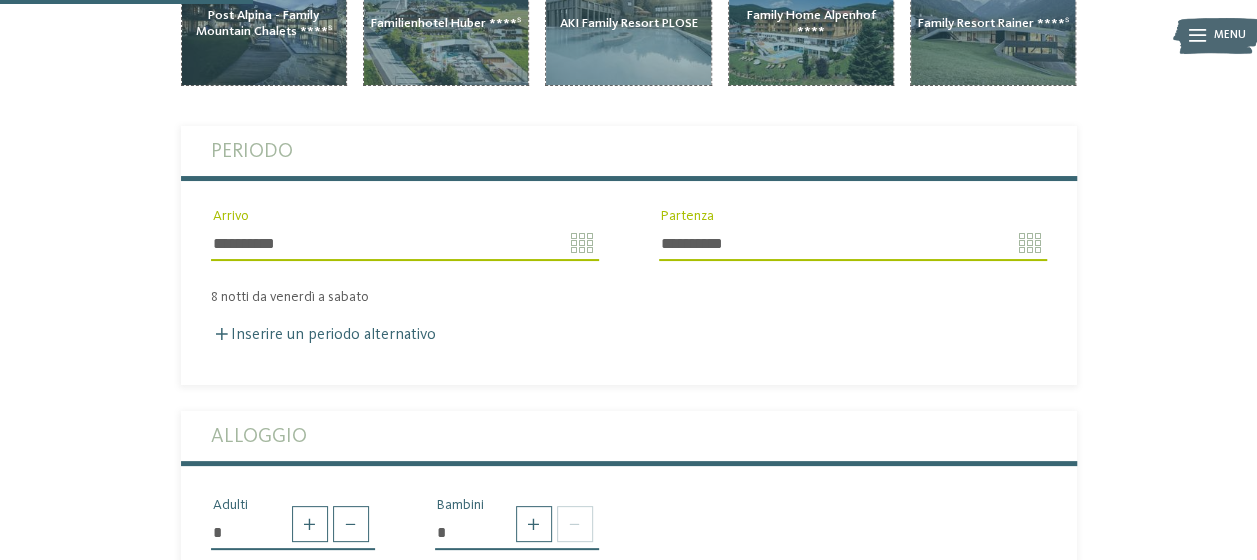 scroll, scrollTop: 400, scrollLeft: 0, axis: vertical 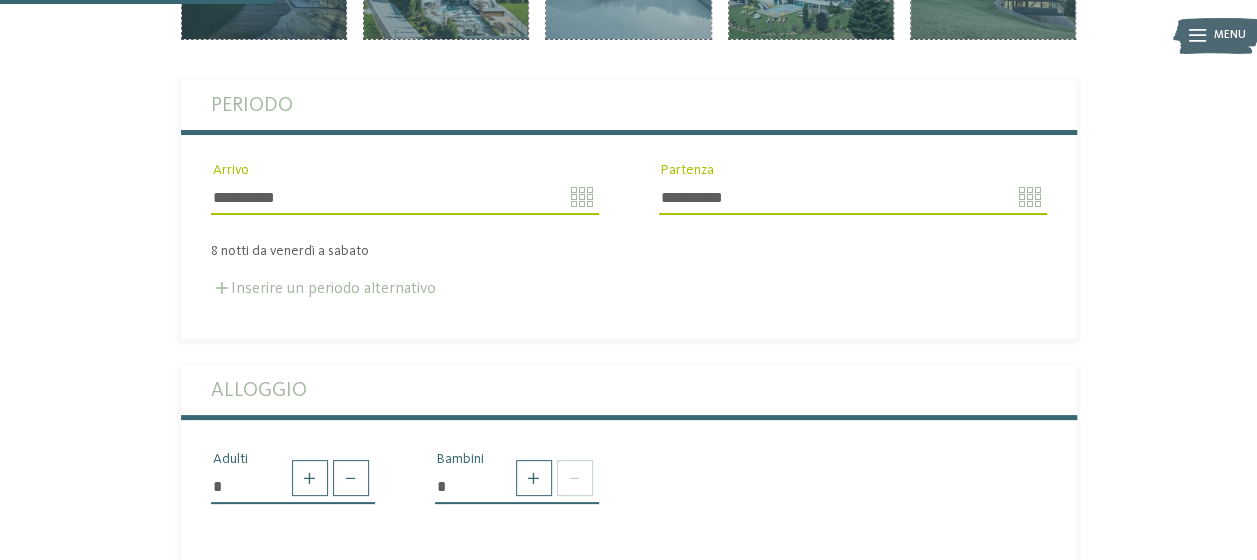 click at bounding box center (222, 288) 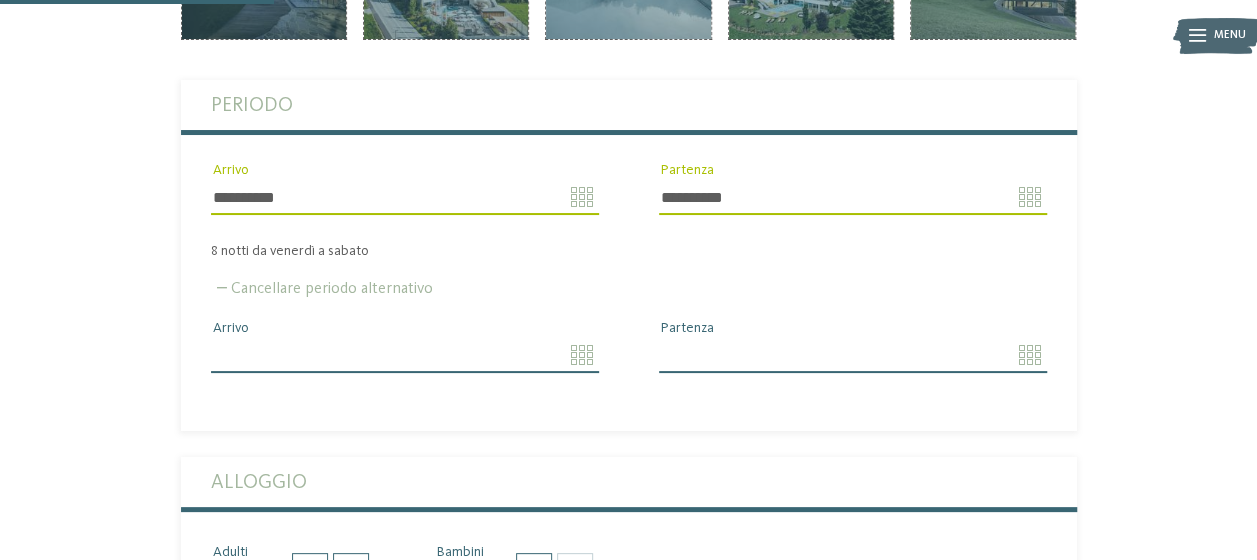 click on "Arrivo" at bounding box center [405, 355] 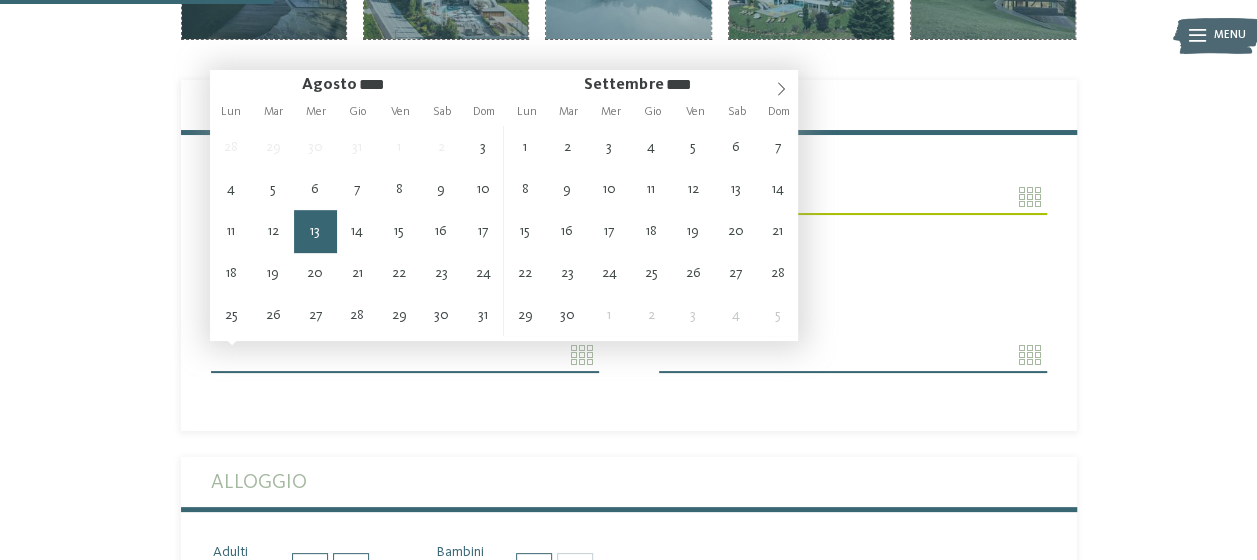 type on "**********" 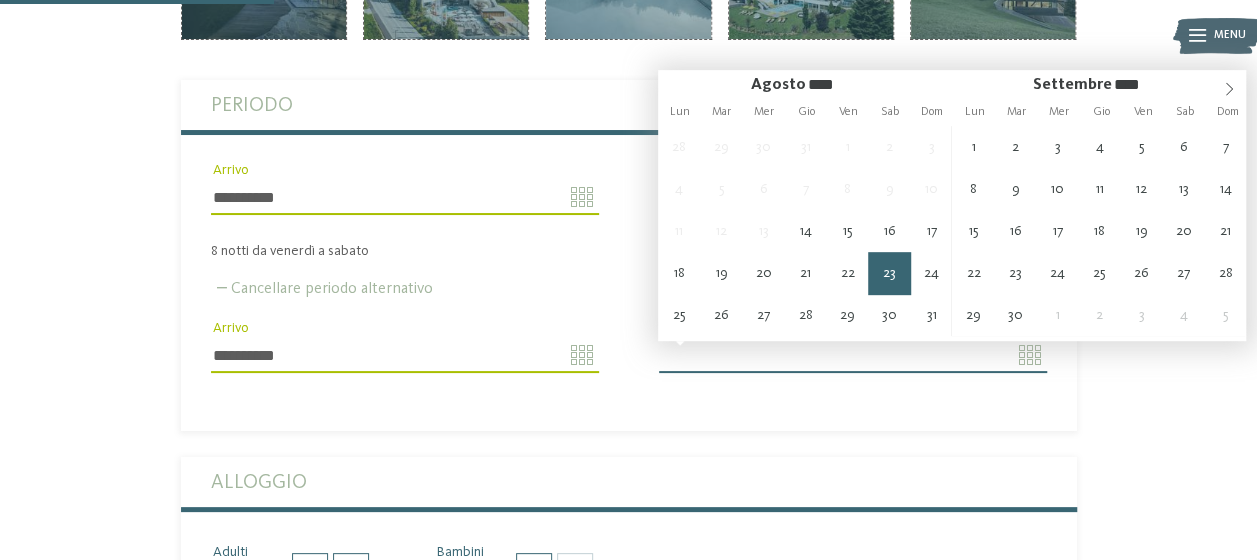 type on "**********" 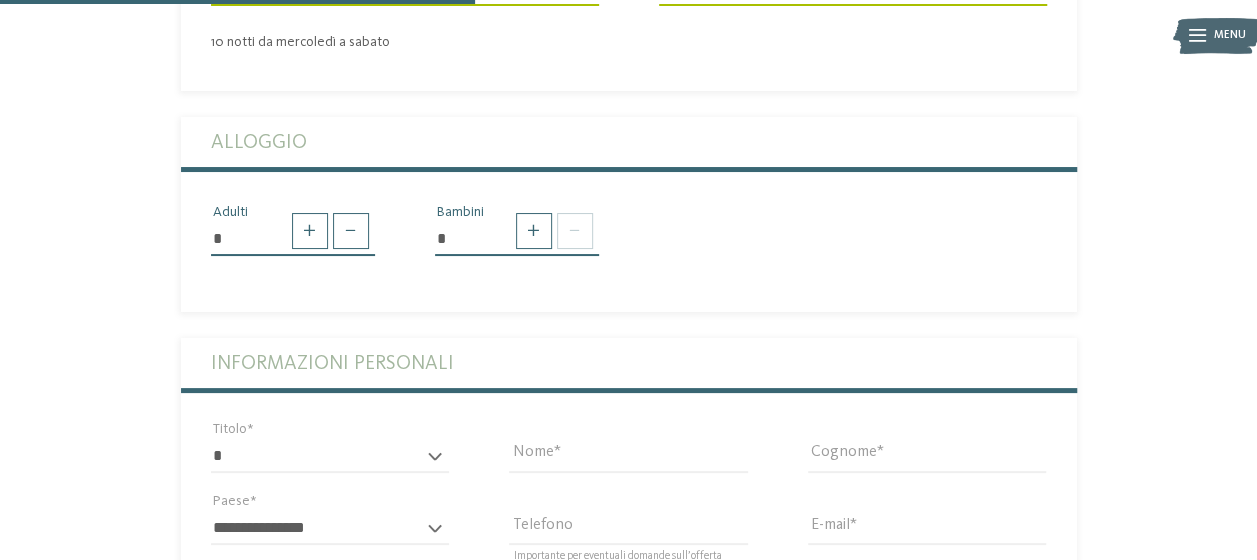 scroll, scrollTop: 800, scrollLeft: 0, axis: vertical 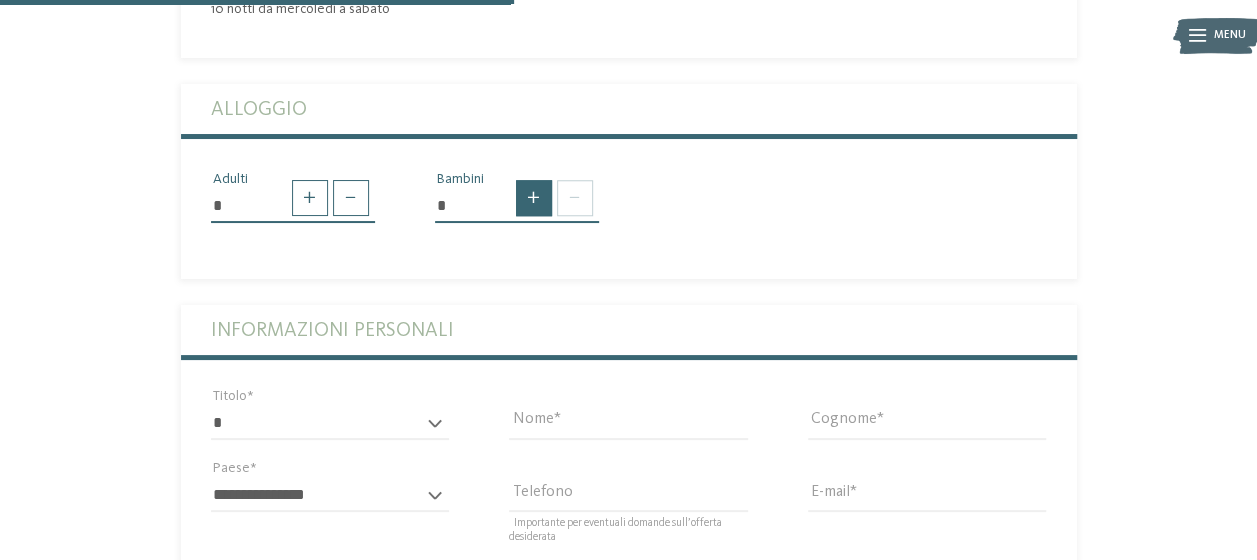click at bounding box center [534, 198] 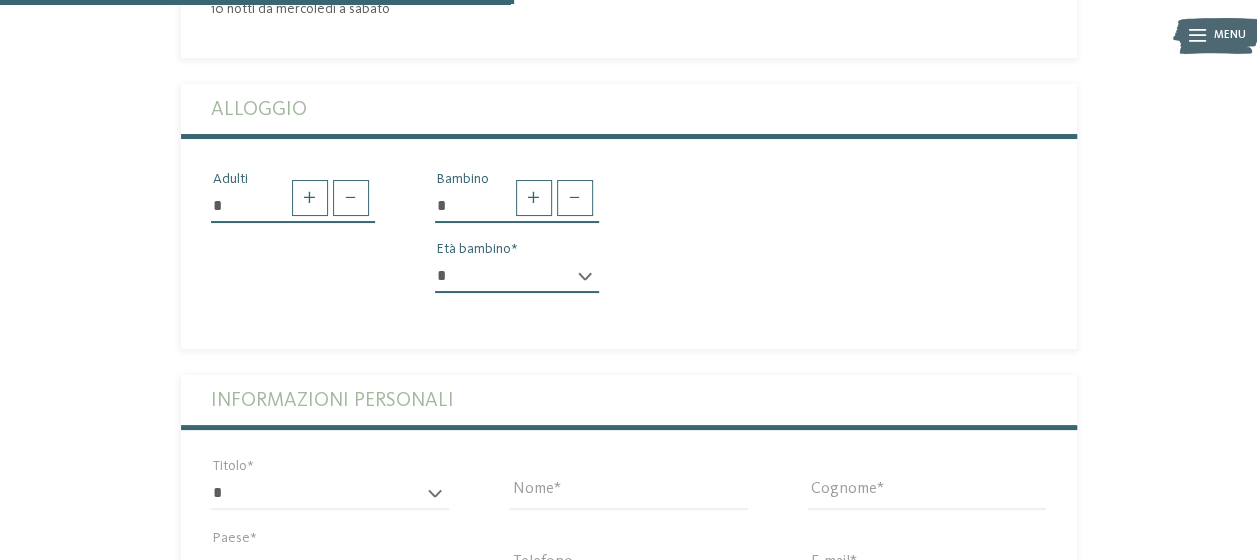 click on "* * * * * * * * * * * ** ** ** ** ** ** ** **     Età bambino" at bounding box center (517, 284) 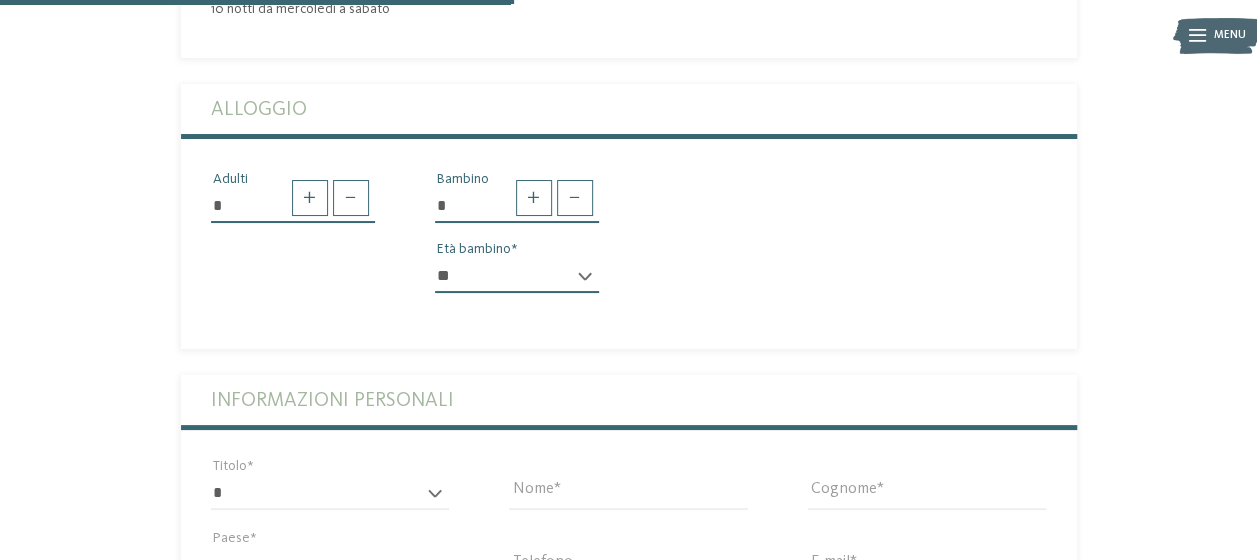 click on "* * * * * * * * * * * ** ** ** ** ** ** ** **" at bounding box center (517, 276) 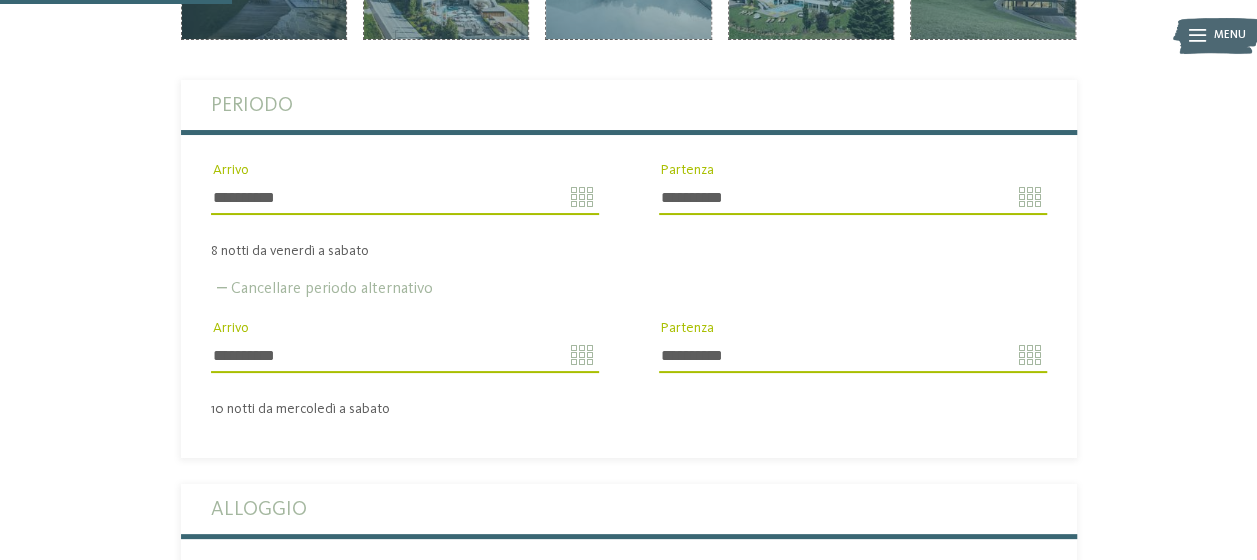 scroll, scrollTop: 100, scrollLeft: 0, axis: vertical 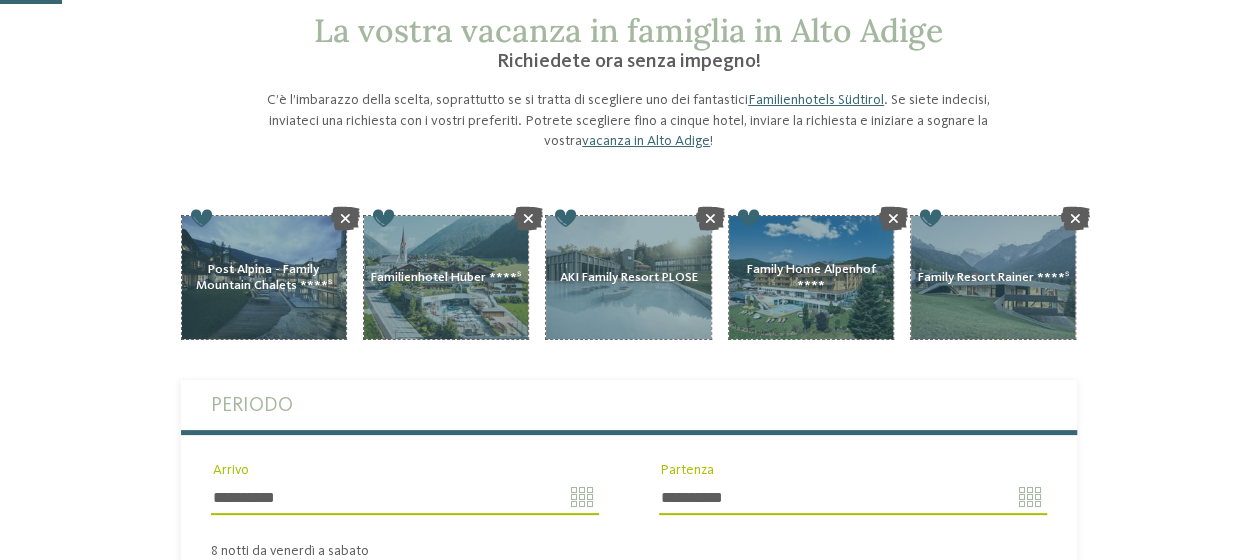 drag, startPoint x: 558, startPoint y: 278, endPoint x: 684, endPoint y: 277, distance: 126.00397 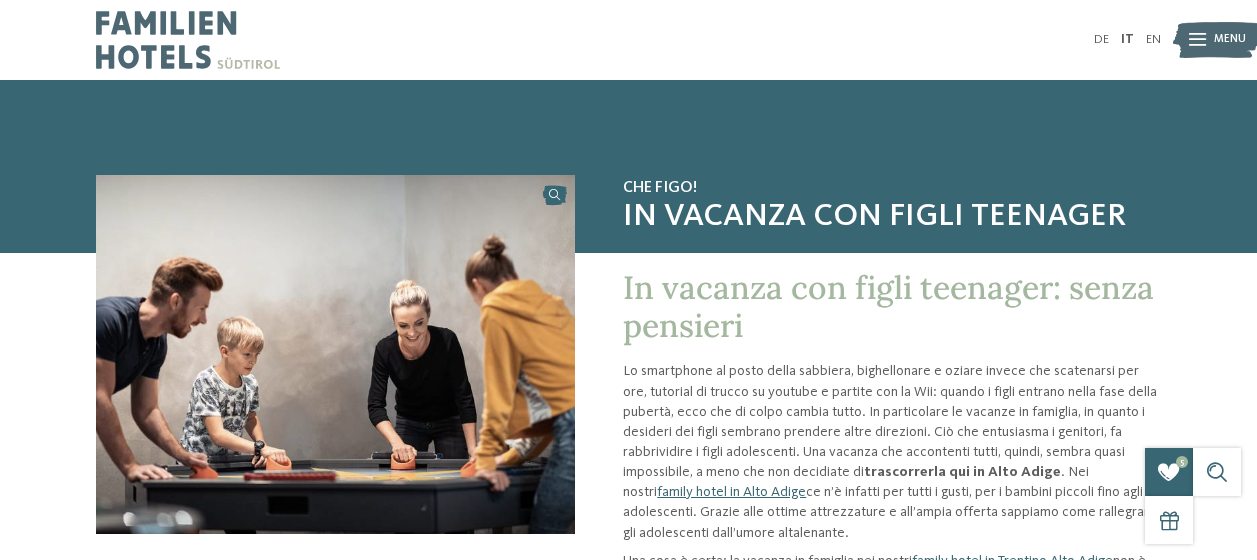 scroll, scrollTop: 0, scrollLeft: 0, axis: both 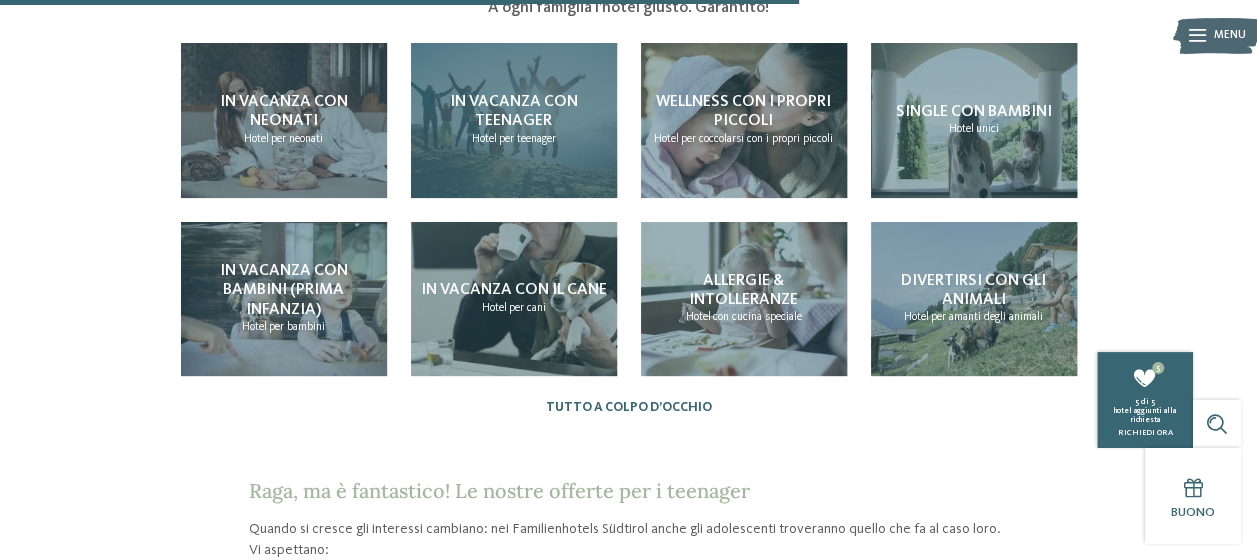 click on "Hotel    per teenager" at bounding box center (514, 140) 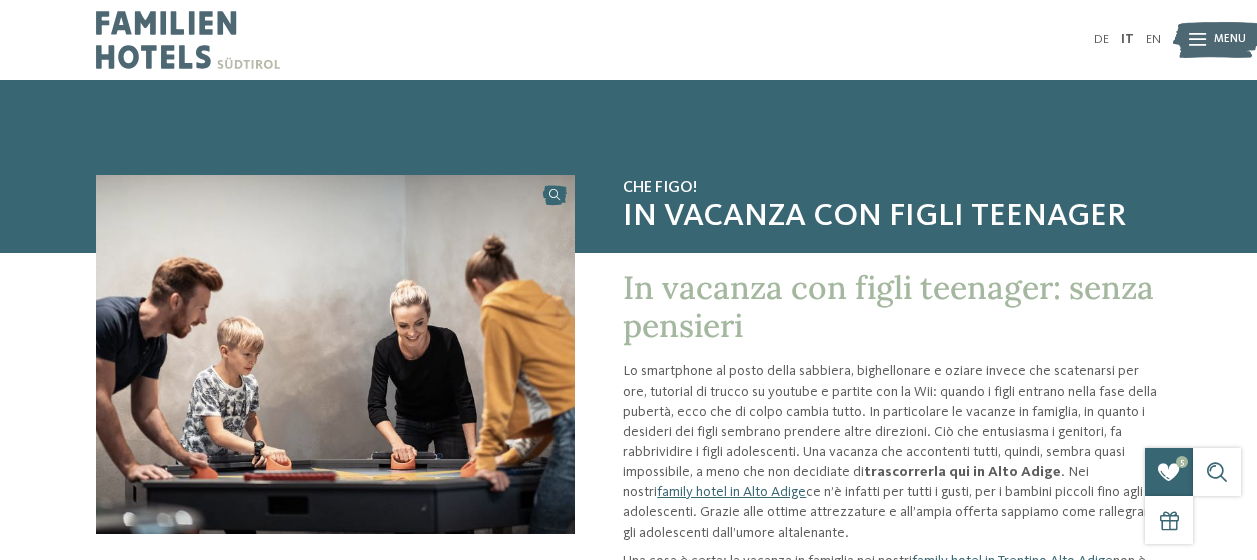 scroll, scrollTop: 0, scrollLeft: 0, axis: both 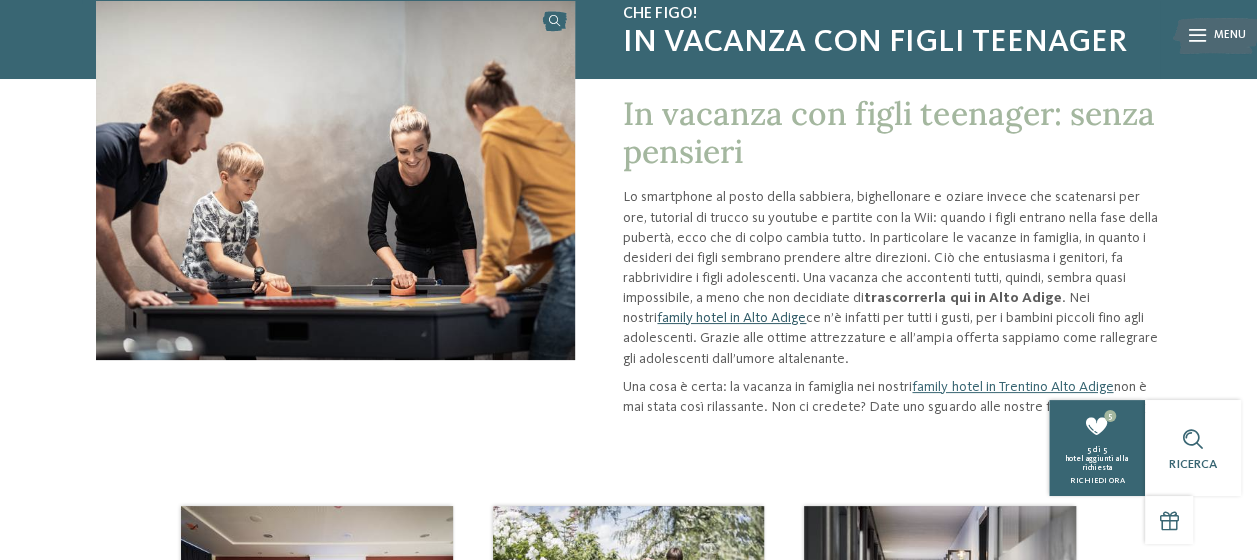 click on "family hotel in Alto Adige" at bounding box center [731, 318] 